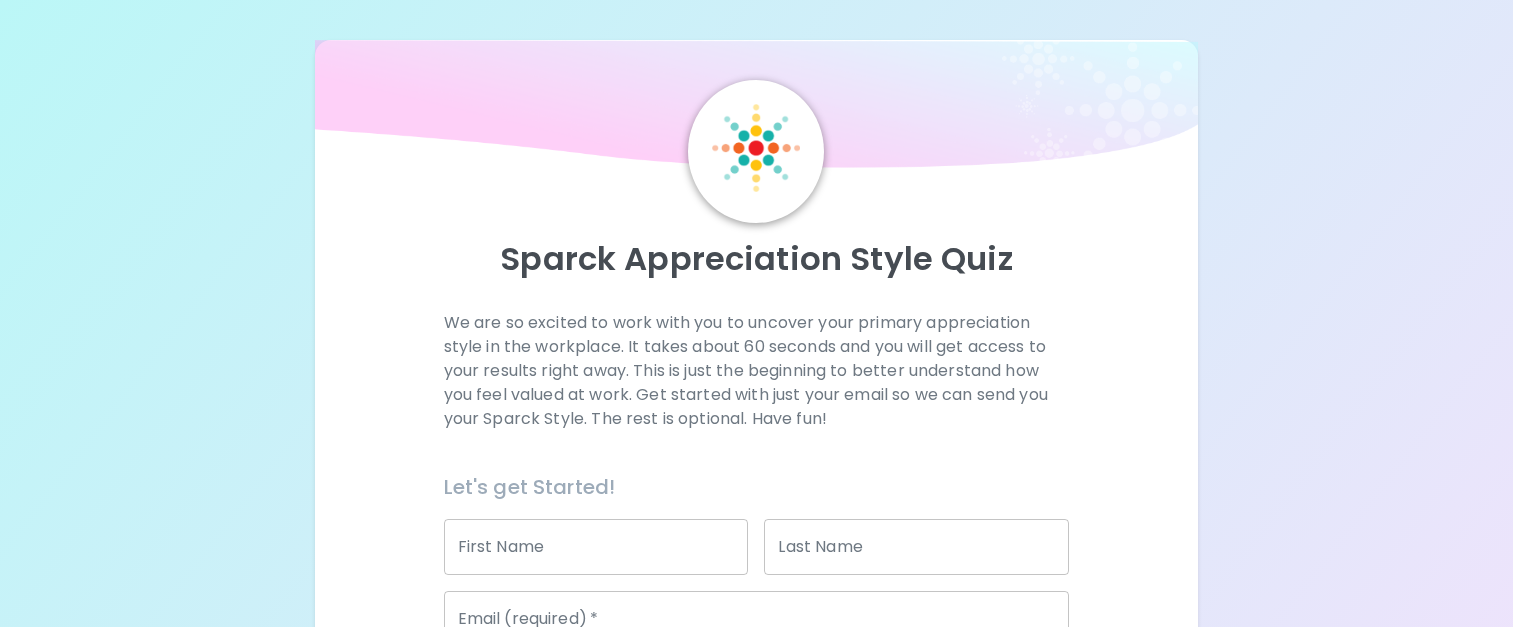 scroll, scrollTop: 0, scrollLeft: 0, axis: both 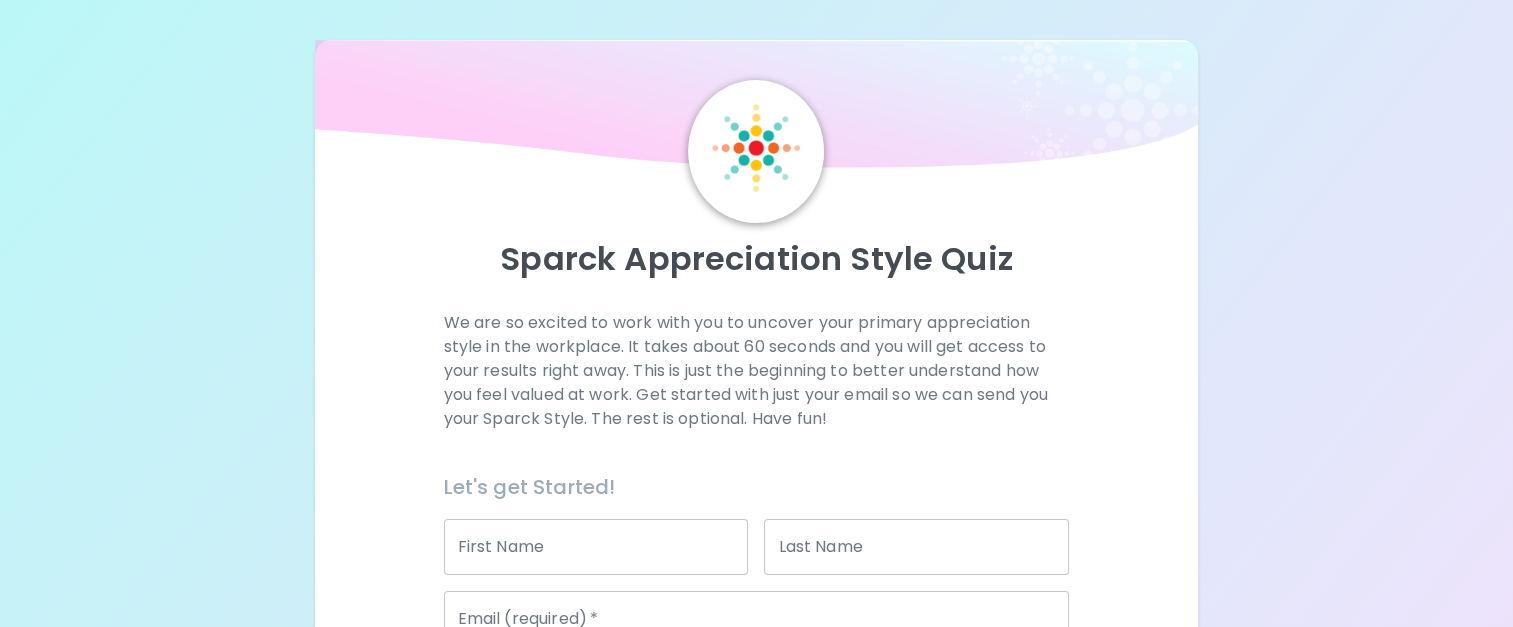 click on "First Name" at bounding box center [596, 547] 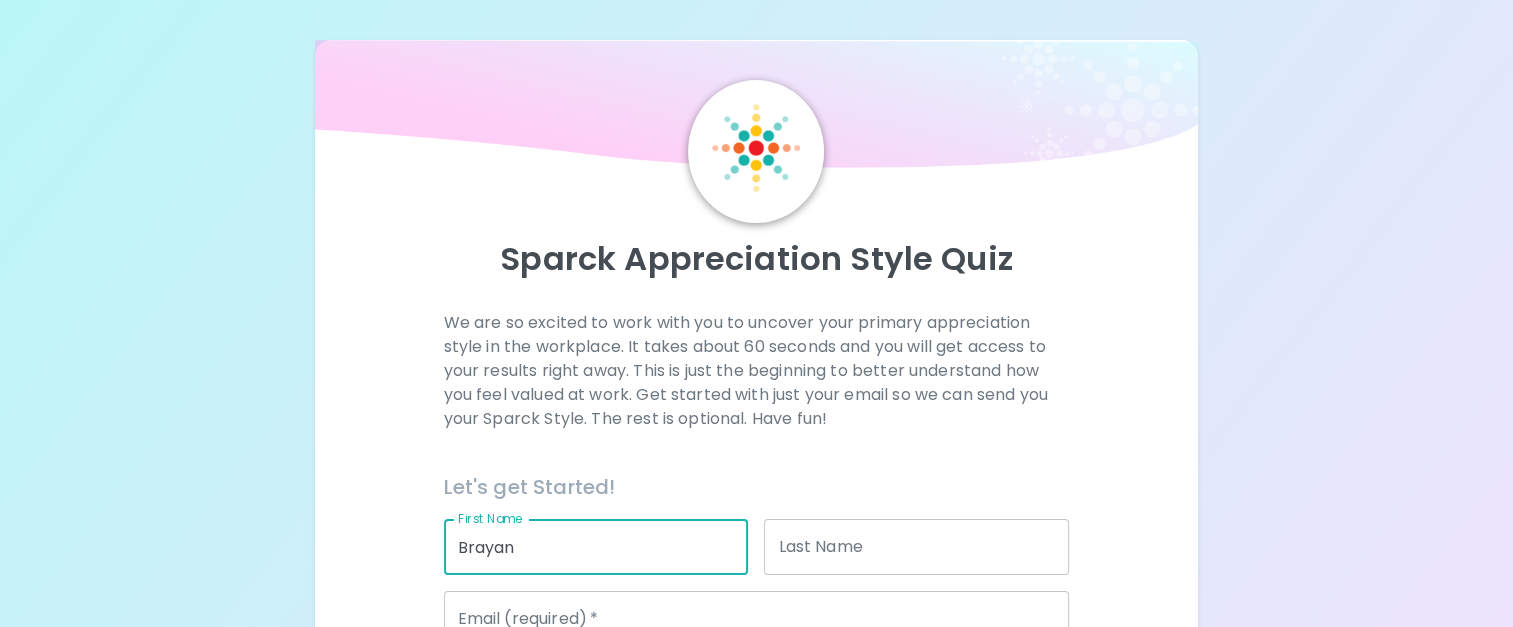 type on "Brayan" 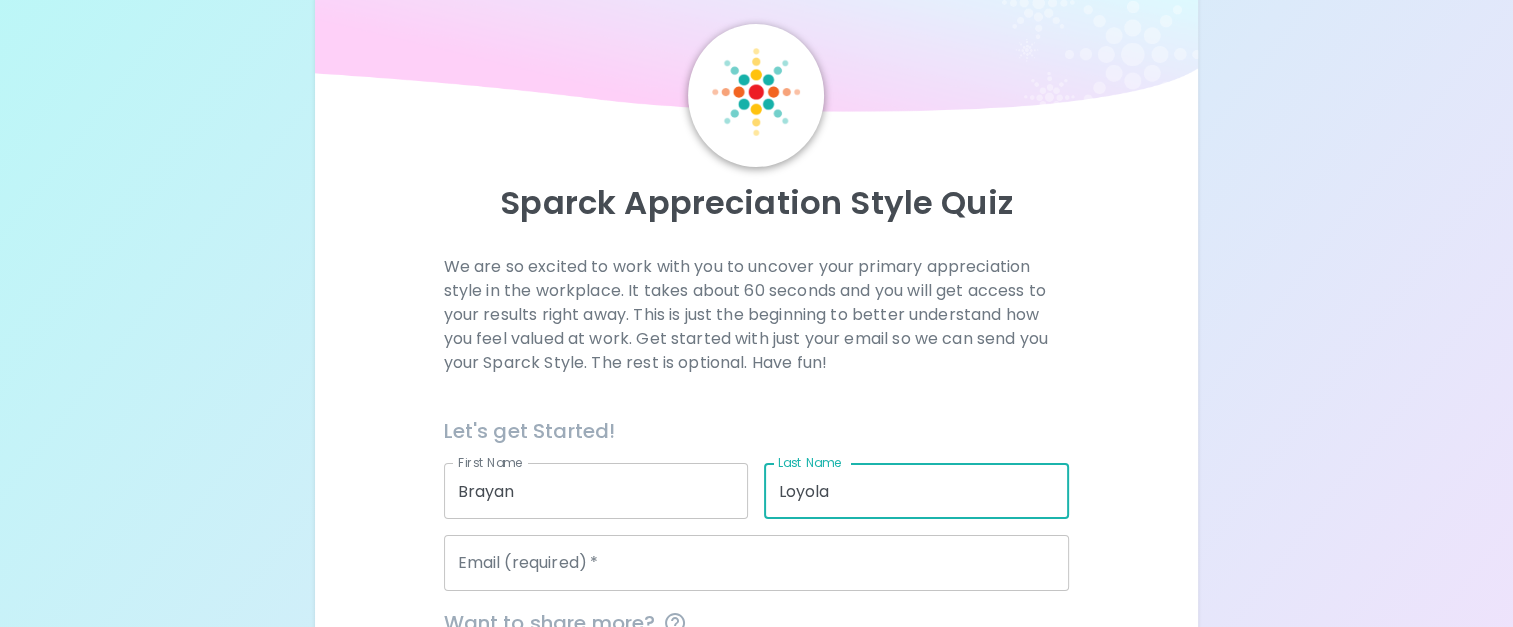 scroll, scrollTop: 100, scrollLeft: 0, axis: vertical 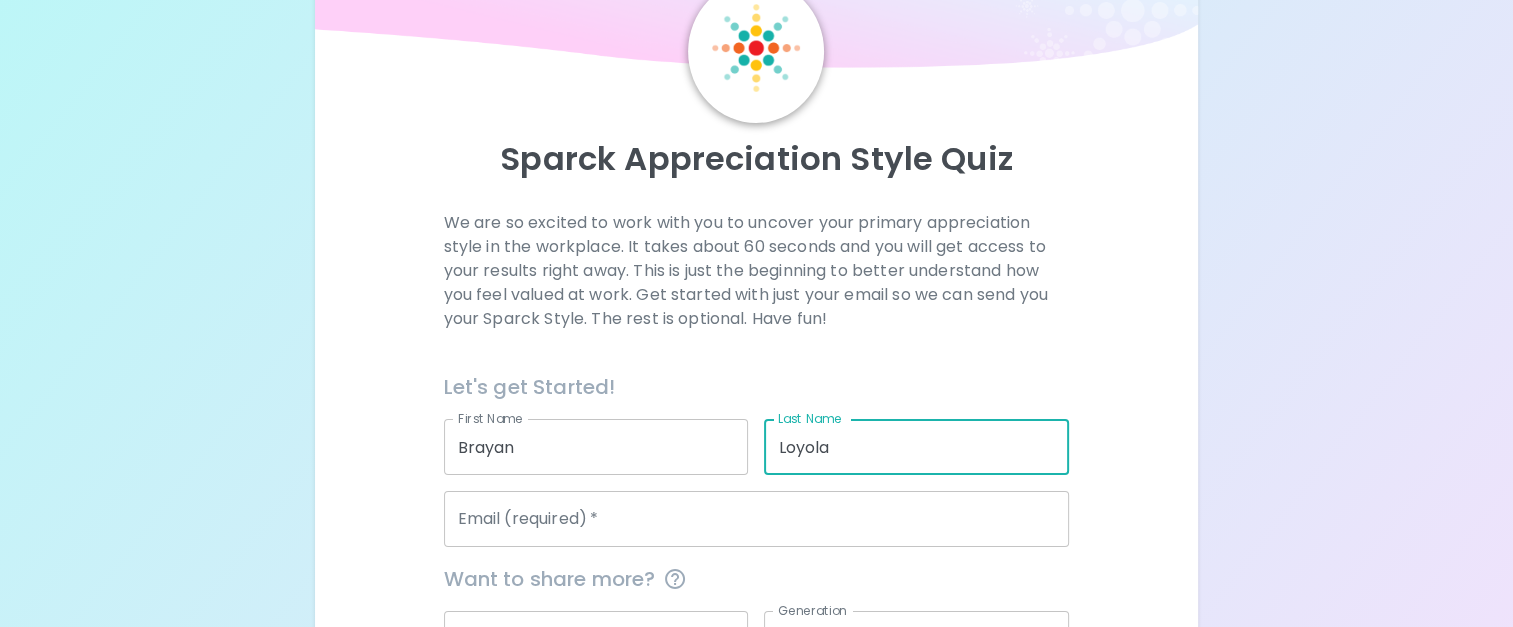 type on "Loyola" 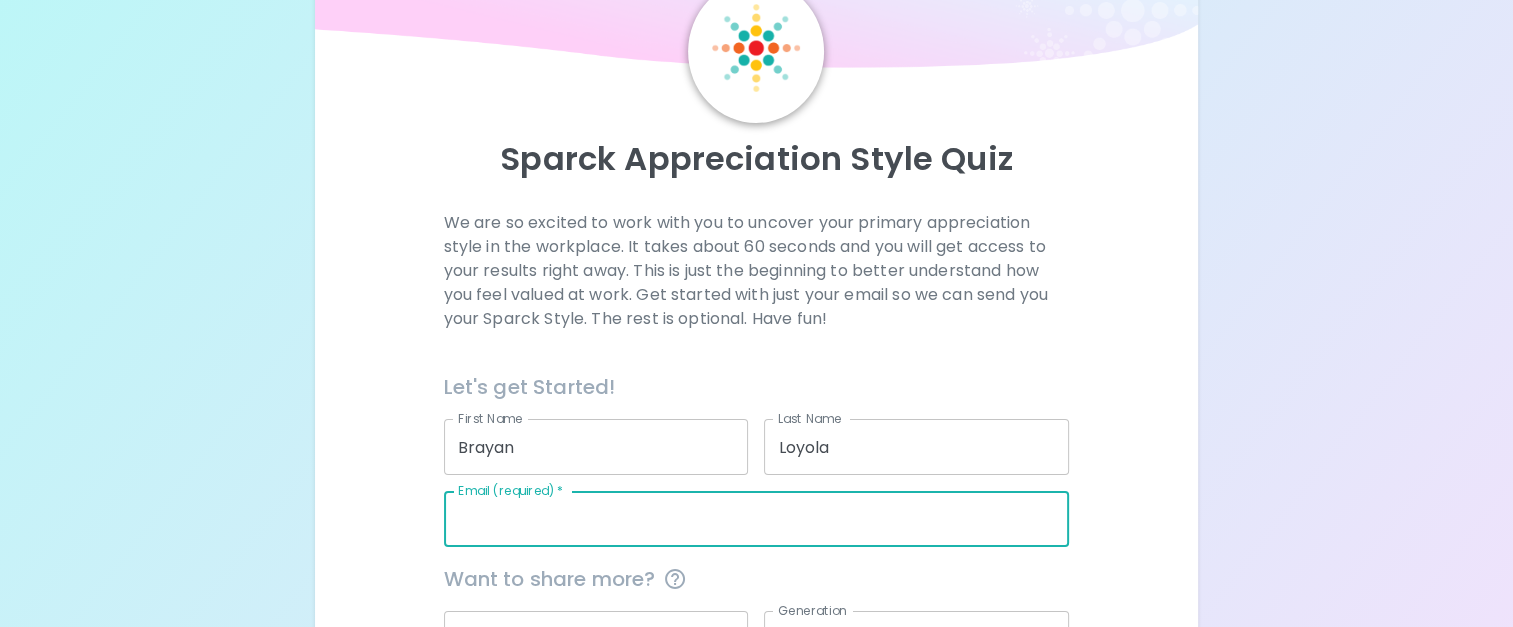 type on "[EMAIL_ADDRESS][DOMAIN_NAME]" 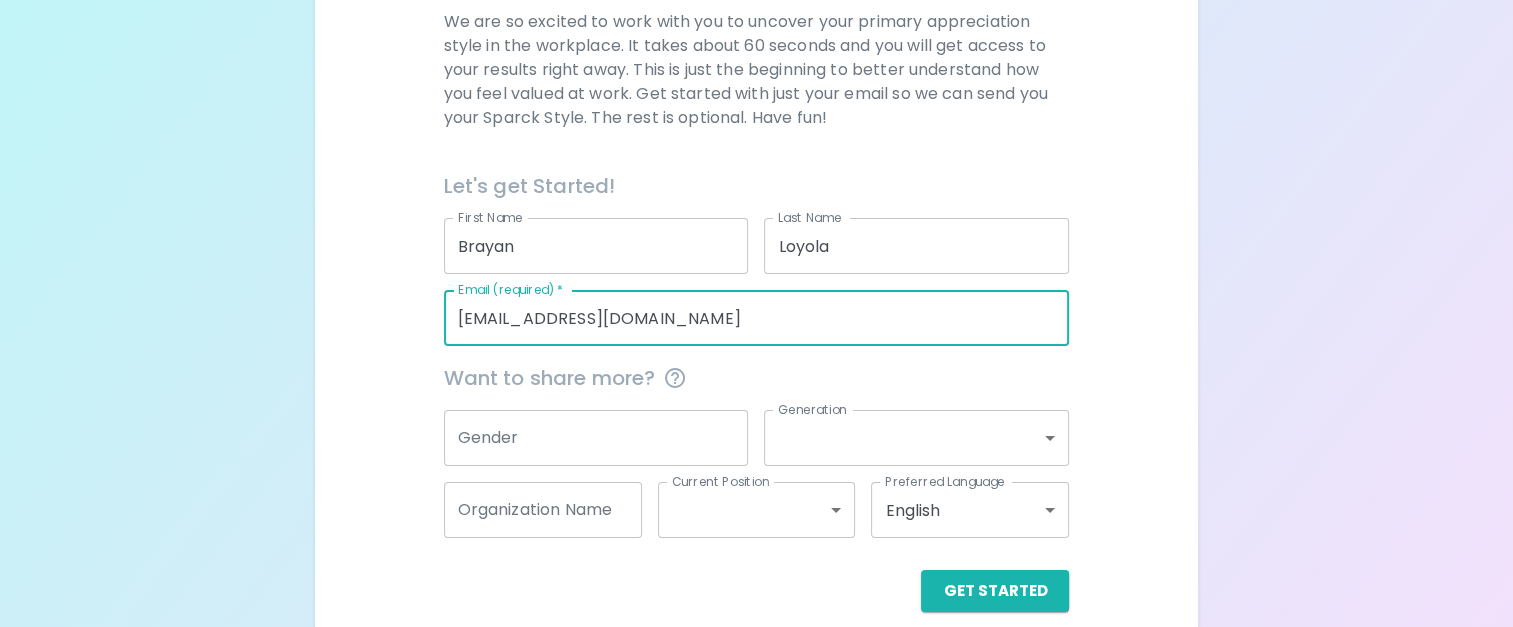 scroll, scrollTop: 325, scrollLeft: 0, axis: vertical 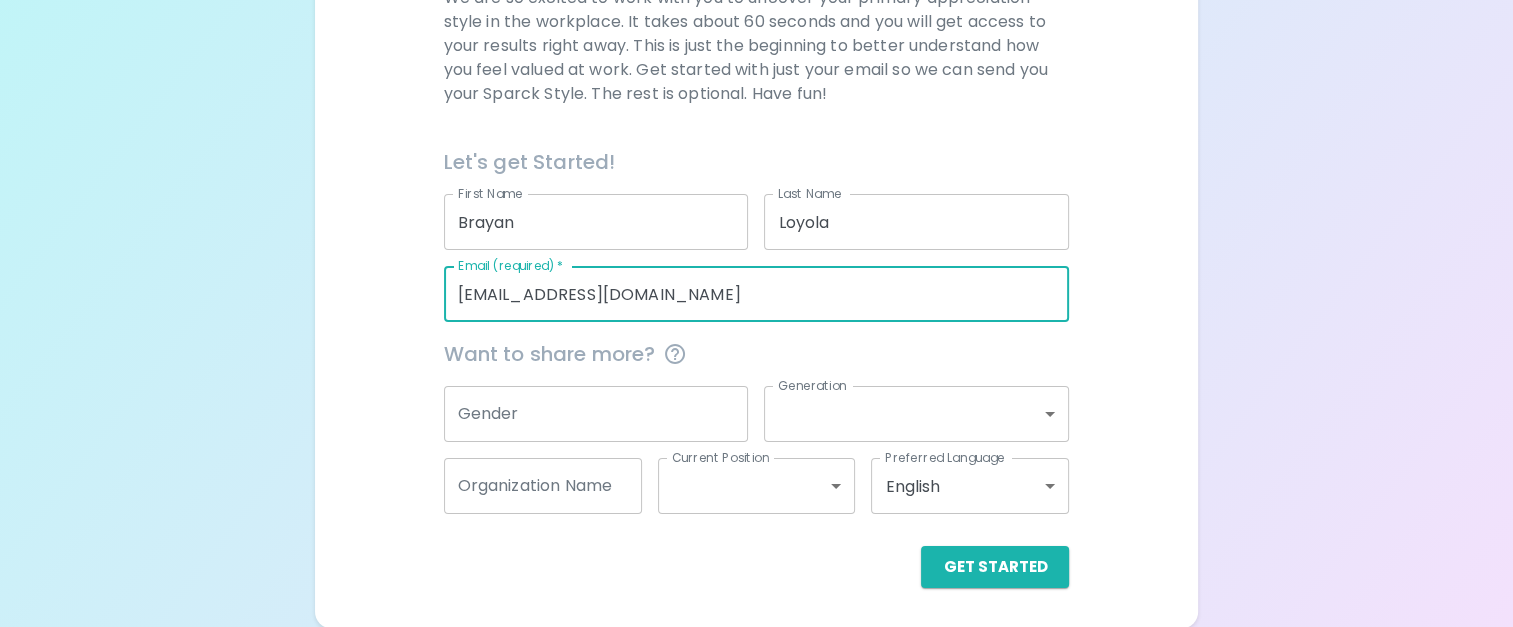 click on "Gender" at bounding box center [596, 414] 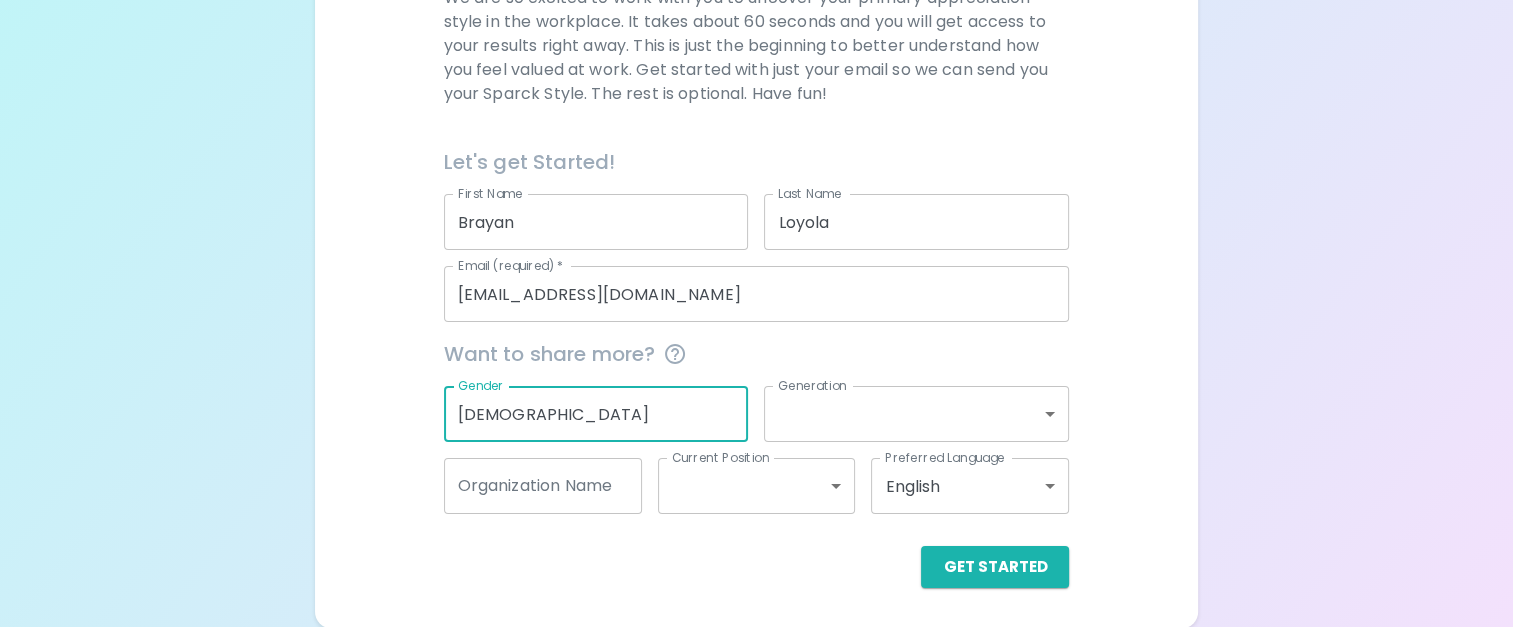 type on "[DEMOGRAPHIC_DATA]" 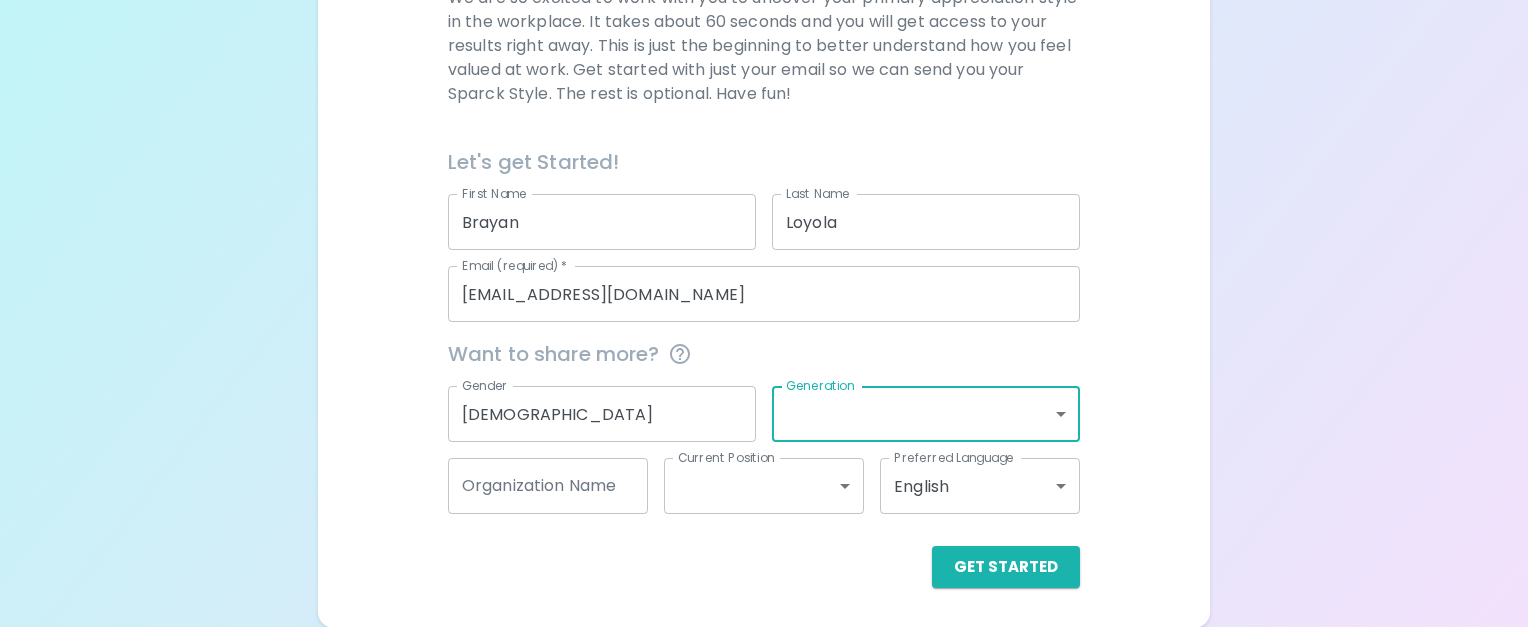 click on "Sparck Appreciation Style Quiz We are so excited to work with you to uncover your primary appreciation style in the workplace. It takes about 60 seconds and you will get access to your results right away. This is just the beginning to better understand how you feel valued at work. Get started with just your email so we can send you your Sparck Style. The rest is optional. Have fun! Let's get Started! First Name [PERSON_NAME] First Name Last Name Loyola Last Name Email (required)   * [PERSON_NAME][EMAIL_ADDRESS][DOMAIN_NAME] Email (required)   * Want to share more? Gender [DEMOGRAPHIC_DATA] Gender Generation ​ Generation Organization Name Organization Name Current Position ​ Current Position Preferred Language English en Preferred Language Get Started   English Español" at bounding box center (764, 151) 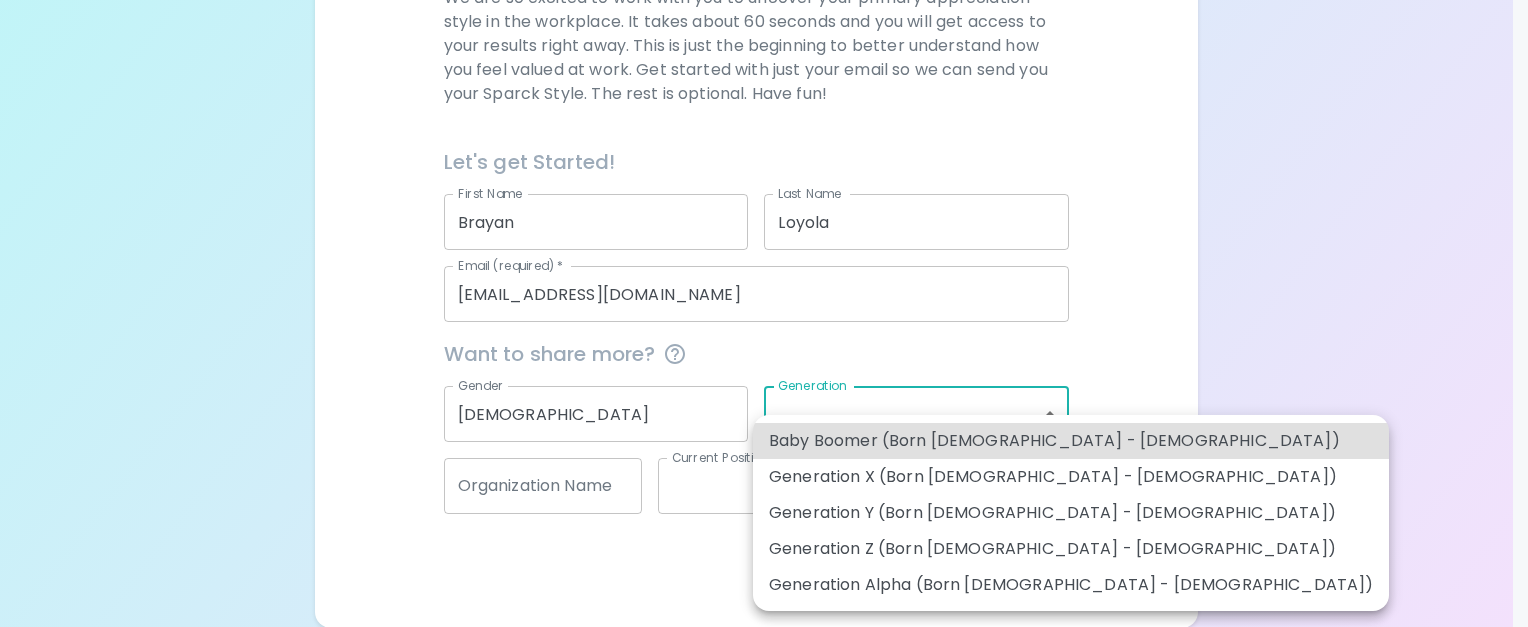 click on "Generation Z (Born [DEMOGRAPHIC_DATA] - [DEMOGRAPHIC_DATA])" at bounding box center (1071, 549) 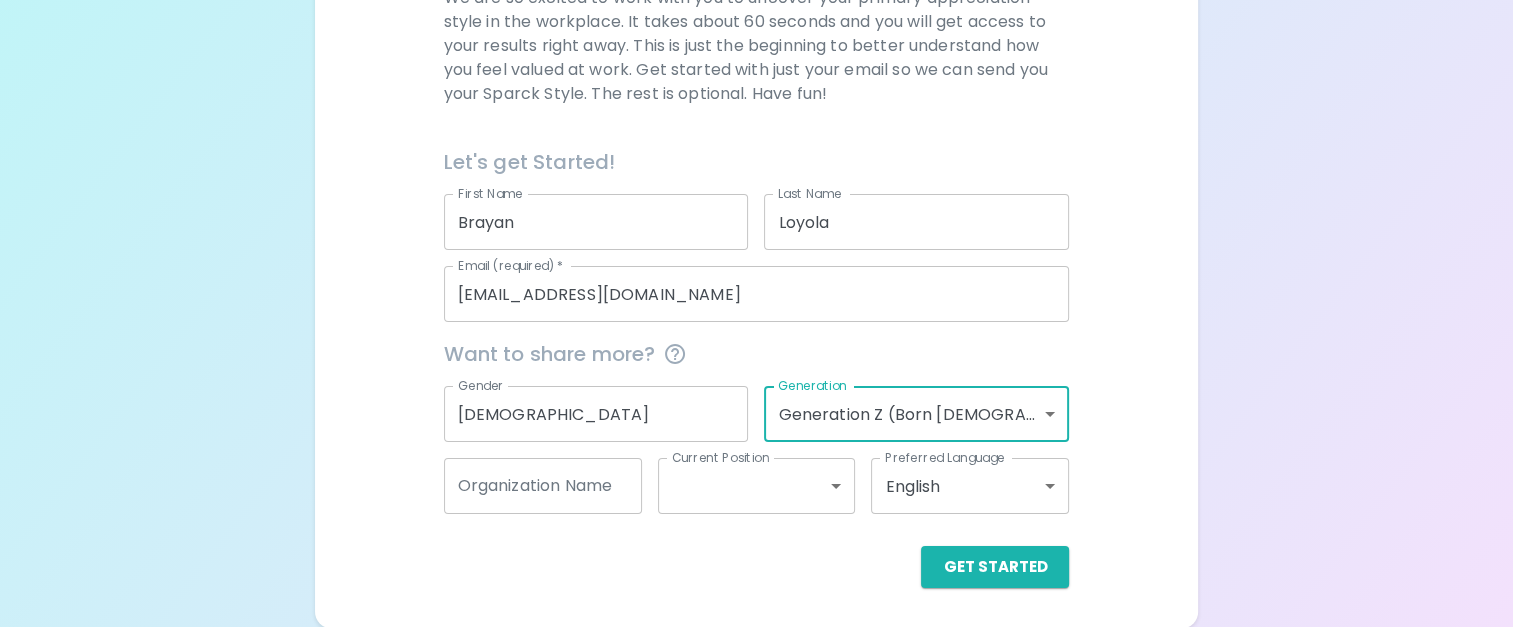 click on "Organization Name" at bounding box center (543, 486) 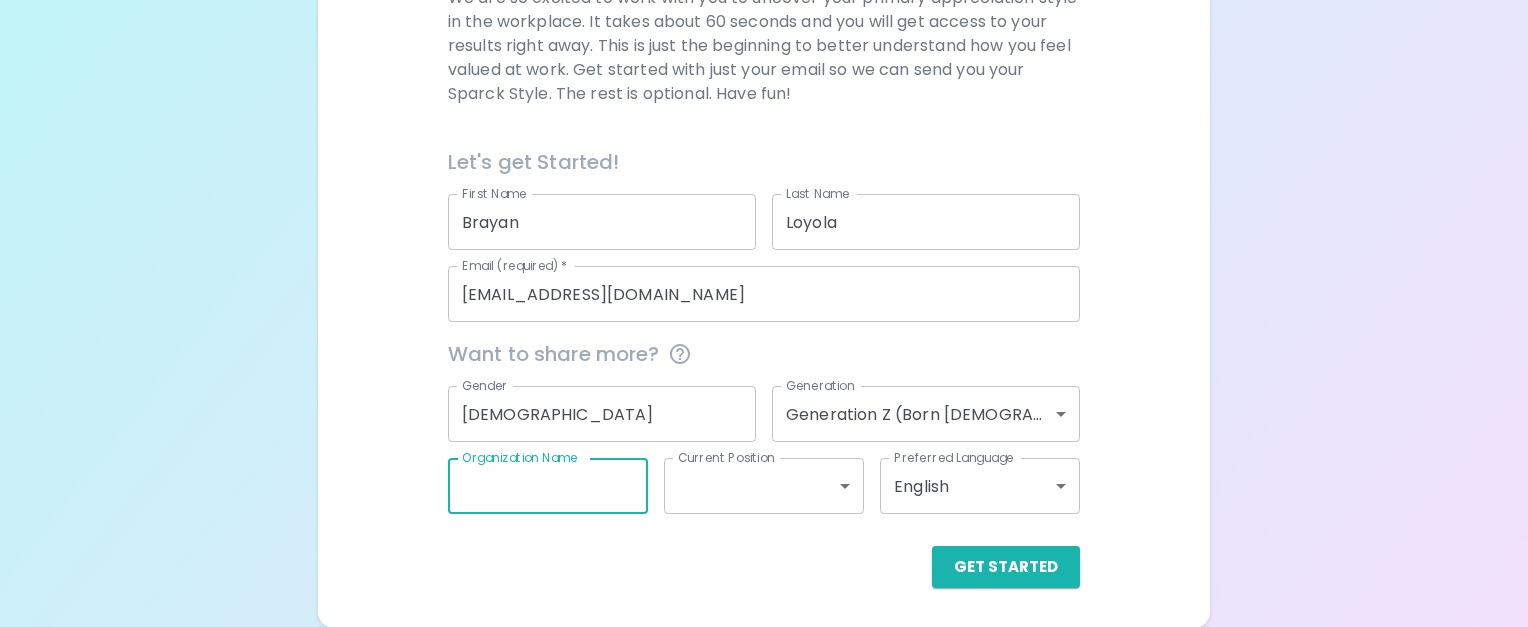 click on "Sparck Appreciation Style Quiz We are so excited to work with you to uncover your primary appreciation style in the workplace. It takes about 60 seconds and you will get access to your results right away. This is just the beginning to better understand how you feel valued at work. Get started with just your email so we can send you your Sparck Style. The rest is optional. Have fun! Let's get Started! First Name [PERSON_NAME] First Name Last Name Loyola Last Name Email (required)   * [PERSON_NAME][EMAIL_ADDRESS][DOMAIN_NAME] Email (required)   * Want to share more? Gender [DEMOGRAPHIC_DATA] Gender Generation Generation Z (Born [DEMOGRAPHIC_DATA] - [DEMOGRAPHIC_DATA]) generation_z Generation Organization Name Organization Name Current Position ​ Current Position Preferred Language English en Preferred Language Get Started   English Español" at bounding box center (764, 151) 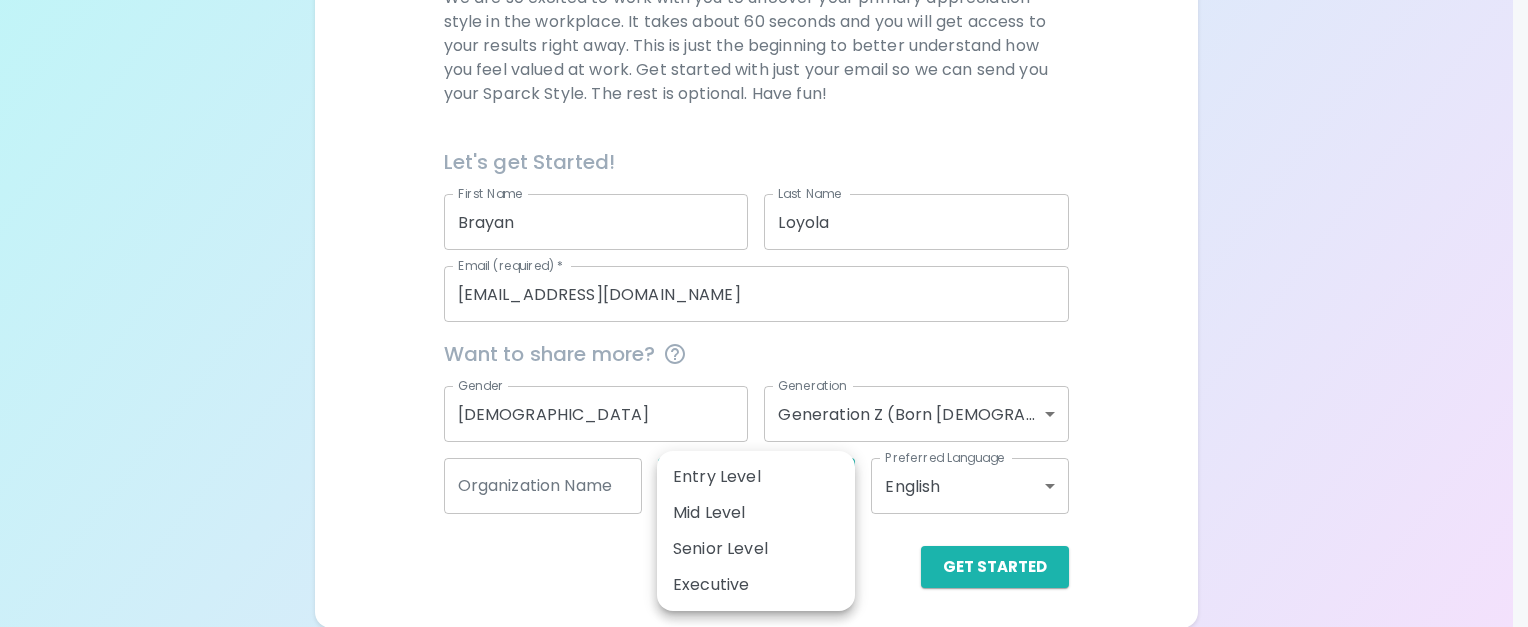 click at bounding box center [764, 313] 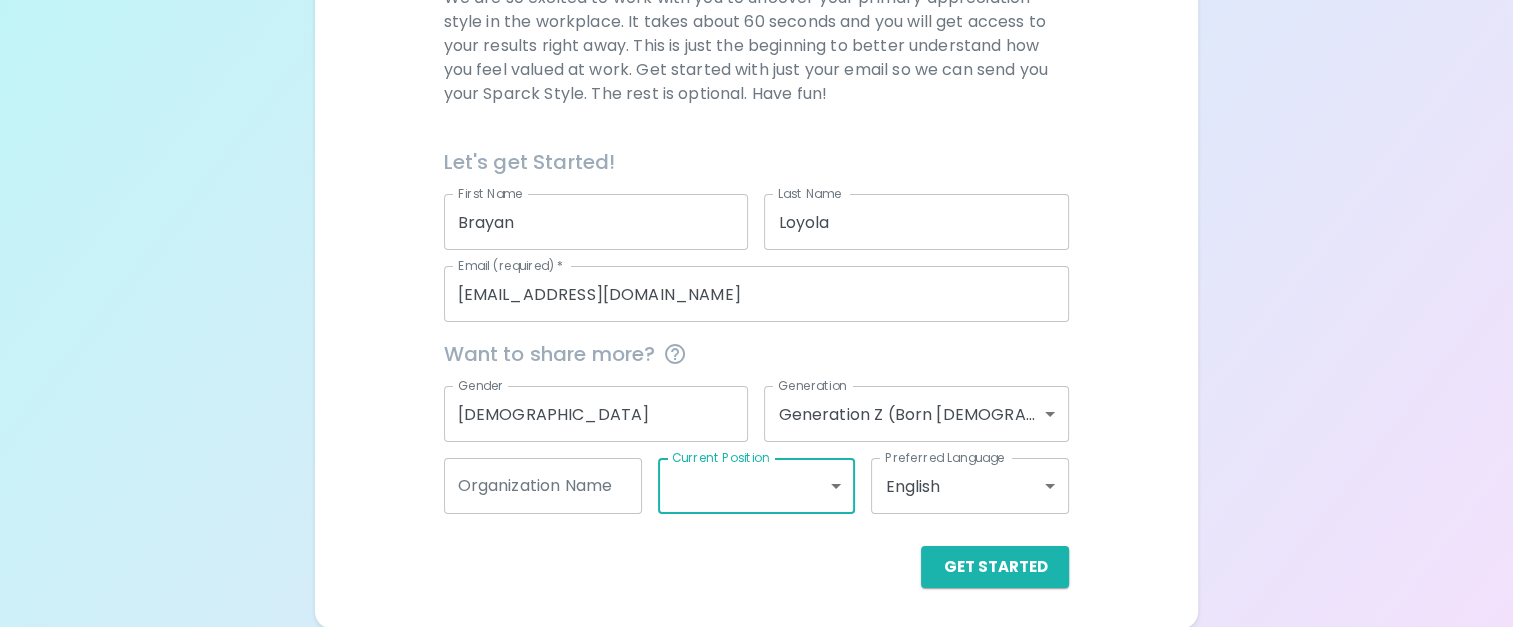click on "Sparck Appreciation Style Quiz We are so excited to work with you to uncover your primary appreciation style in the workplace. It takes about 60 seconds and you will get access to your results right away. This is just the beginning to better understand how you feel valued at work. Get started with just your email so we can send you your Sparck Style. The rest is optional. Have fun! Let's get Started! First Name [PERSON_NAME] First Name Last Name Loyola Last Name Email (required)   * [PERSON_NAME][EMAIL_ADDRESS][DOMAIN_NAME] Email (required)   * Want to share more? Gender [DEMOGRAPHIC_DATA] Gender Generation Generation Z (Born [DEMOGRAPHIC_DATA] - [DEMOGRAPHIC_DATA]) generation_z Generation Organization Name Organization Name Current Position ​ Current Position Preferred Language English en Preferred Language Get Started   English Español" at bounding box center [756, 151] 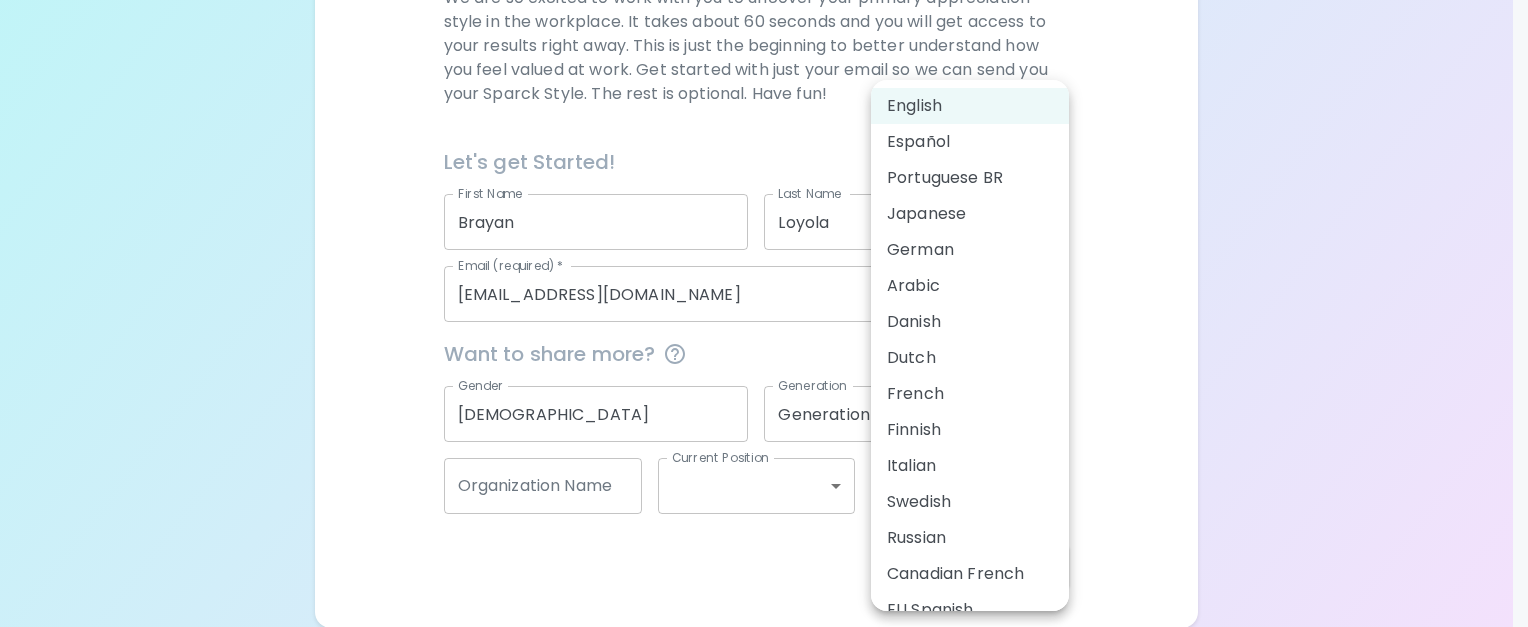 click at bounding box center (764, 313) 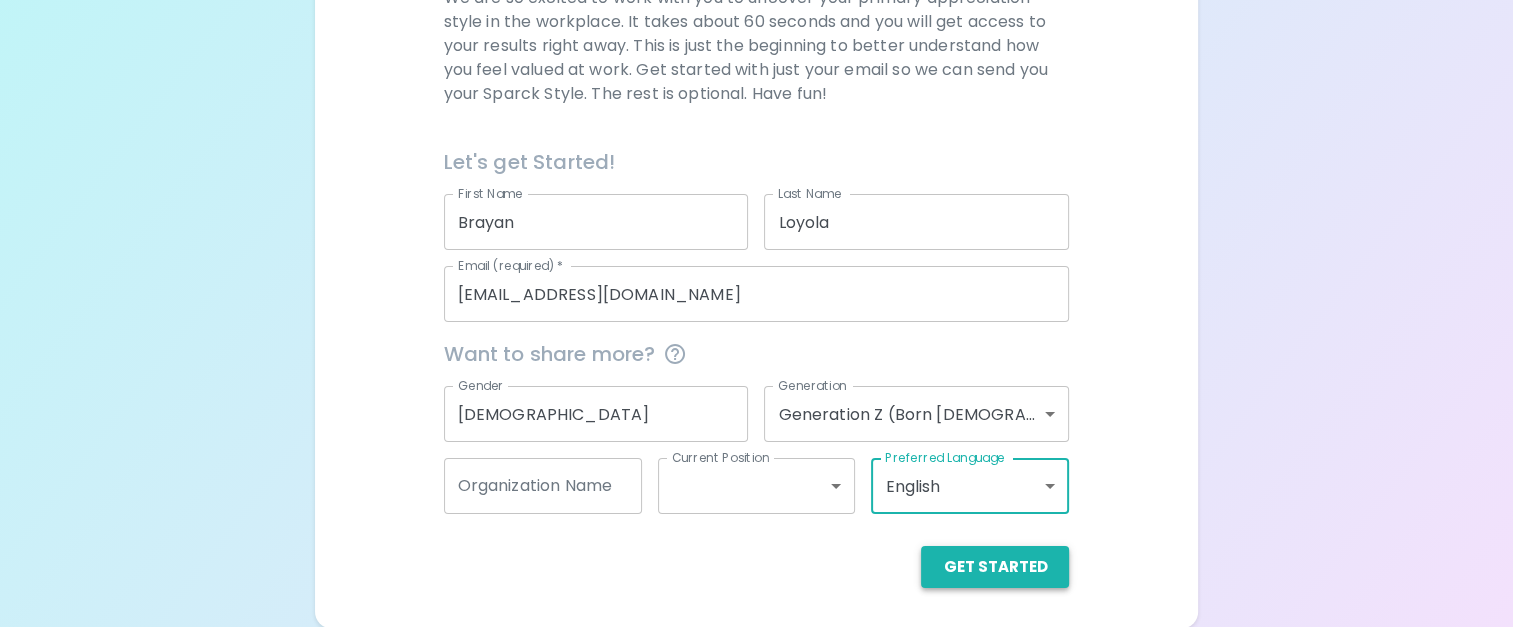 click on "Get Started" at bounding box center (995, 567) 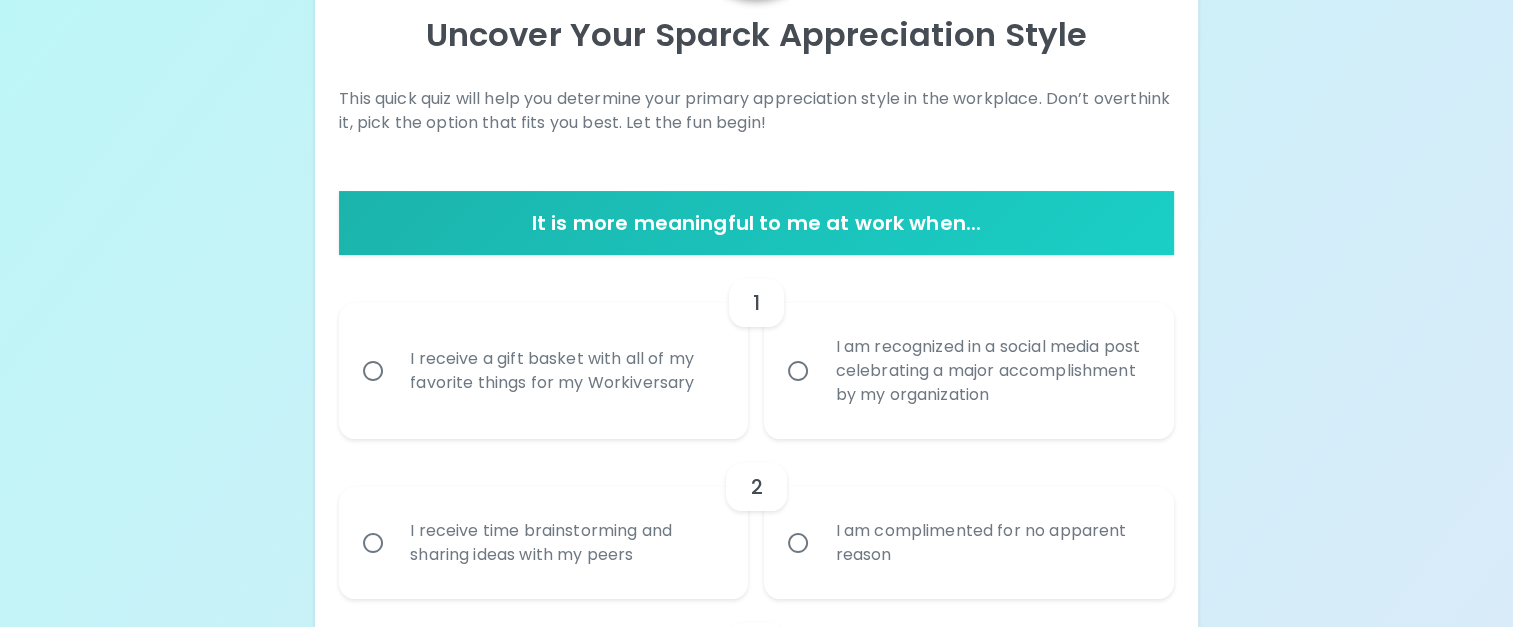 scroll, scrollTop: 225, scrollLeft: 0, axis: vertical 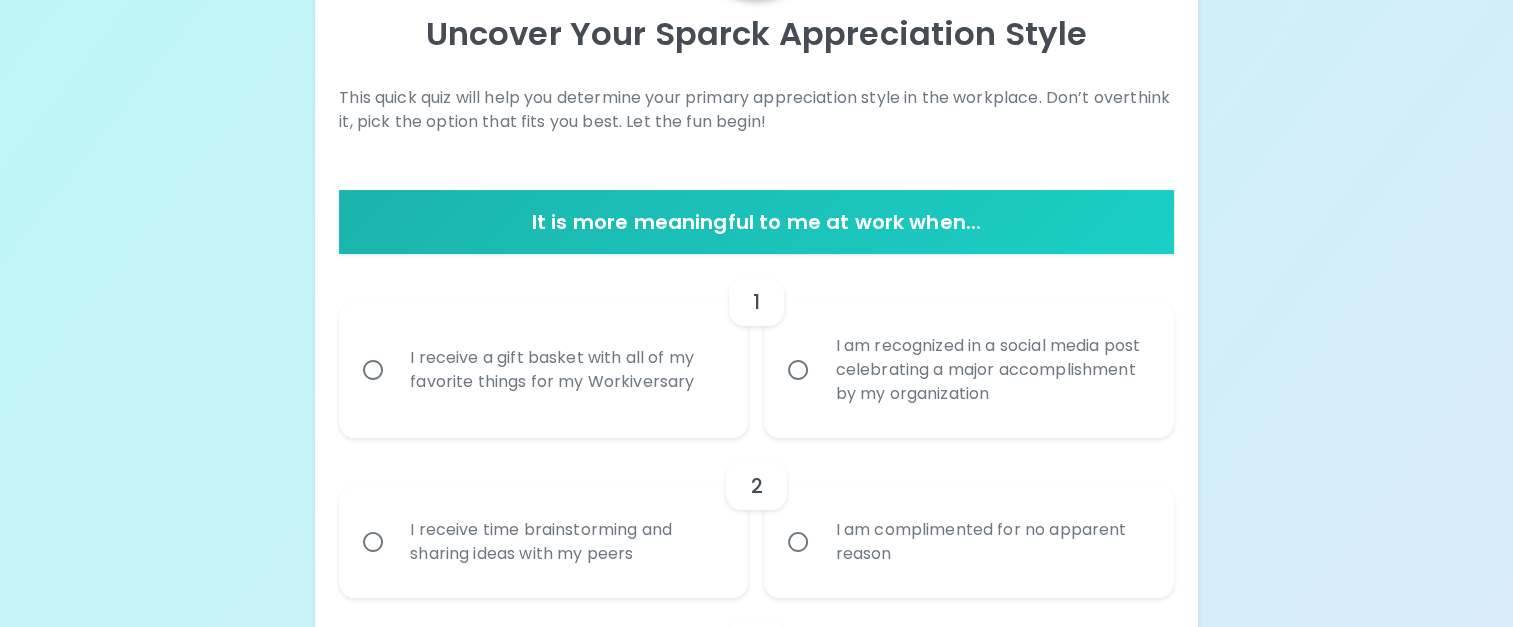 click on "I receive a gift basket with all of my favorite things for my Workiversary" at bounding box center [565, 370] 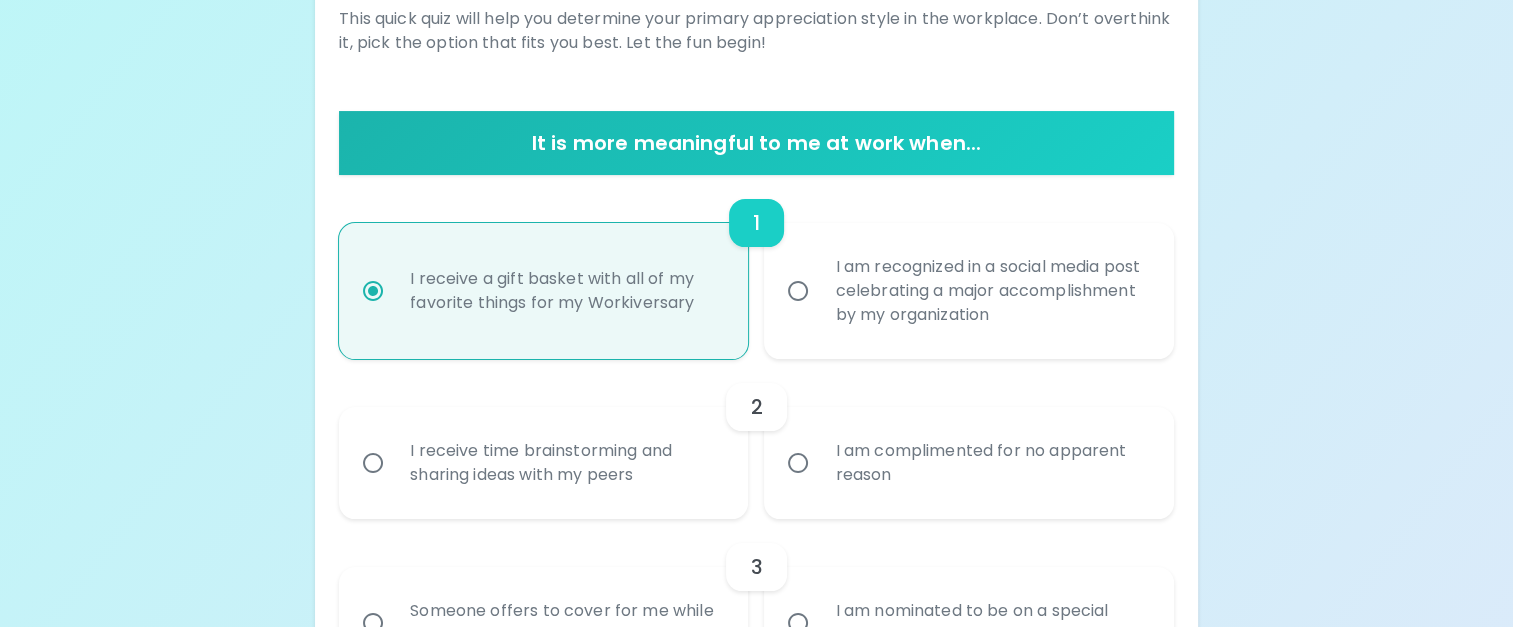 scroll, scrollTop: 385, scrollLeft: 0, axis: vertical 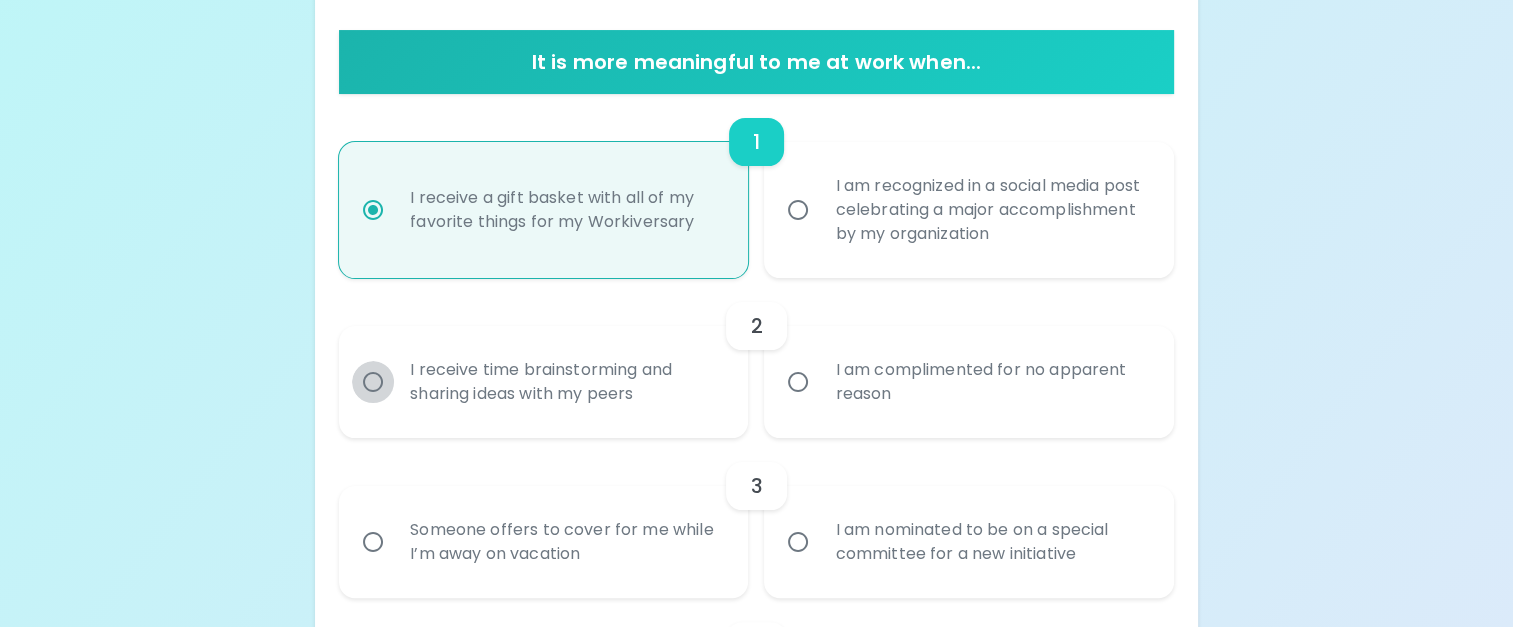 click on "I receive time brainstorming and sharing ideas with my peers" at bounding box center [373, 382] 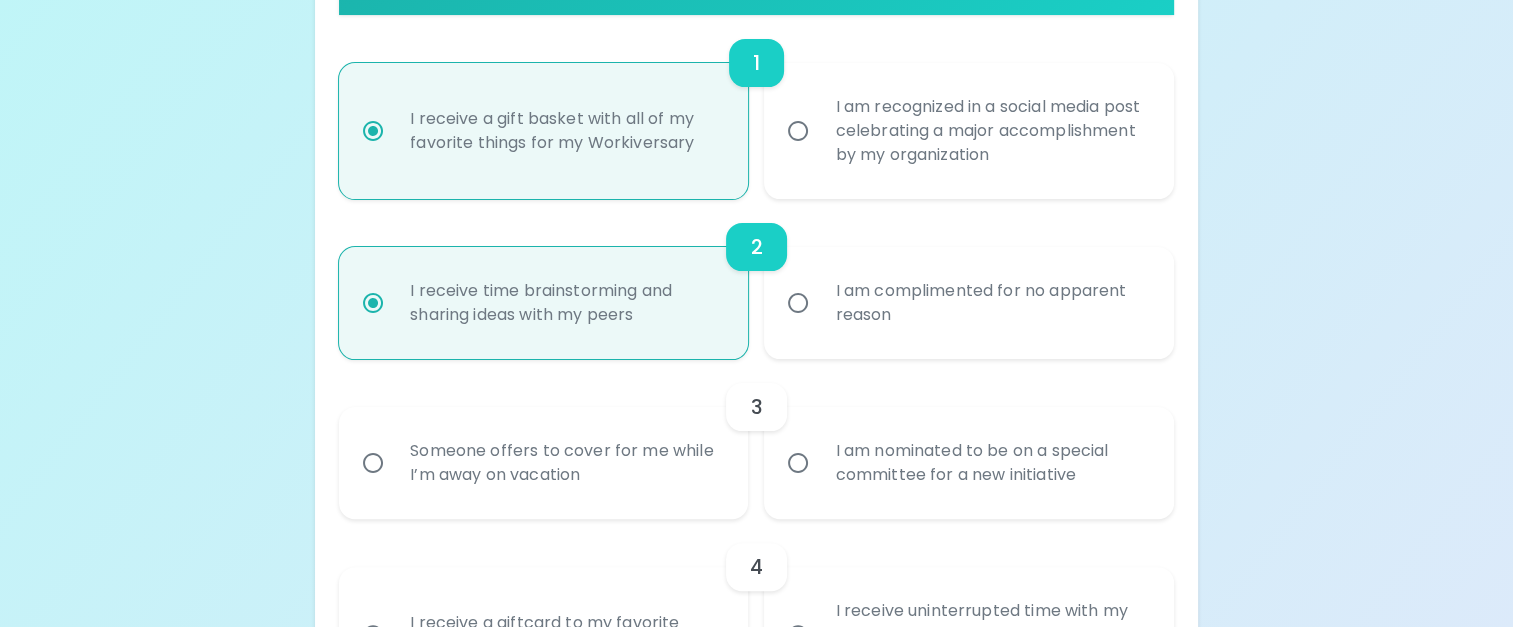 scroll, scrollTop: 545, scrollLeft: 0, axis: vertical 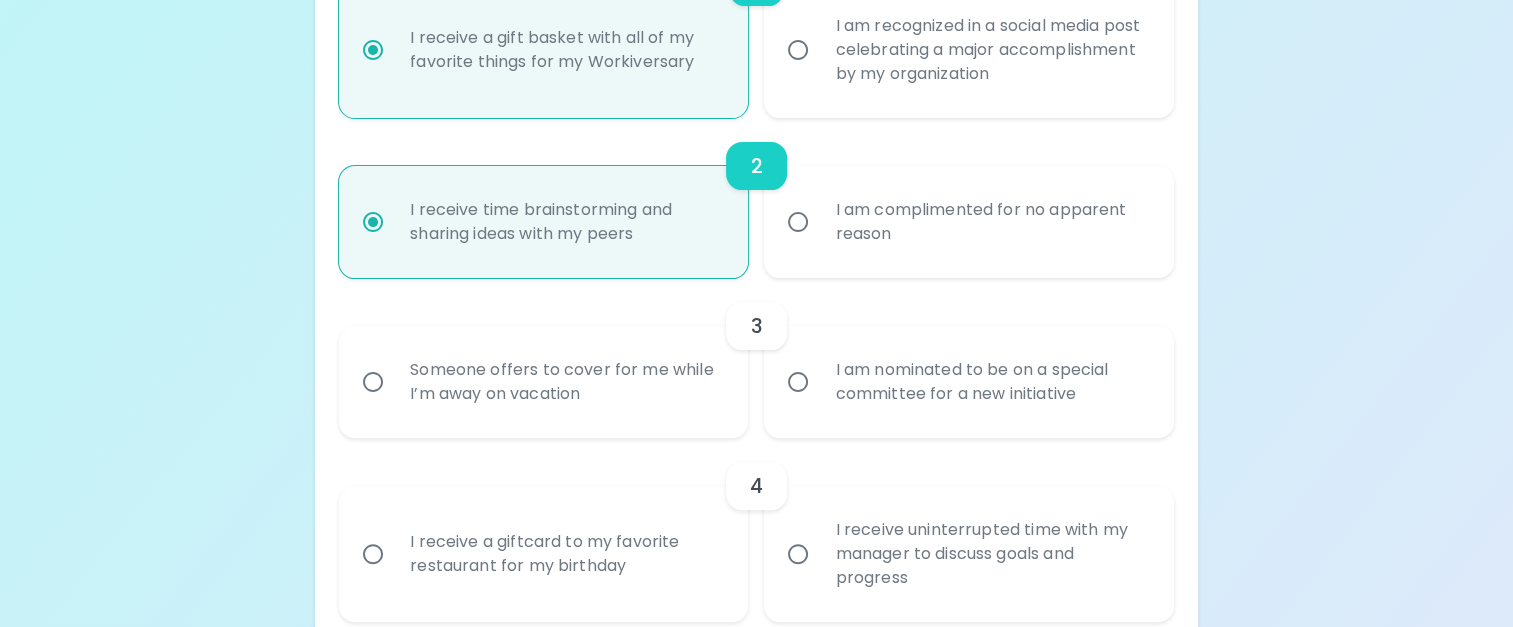 radio on "true" 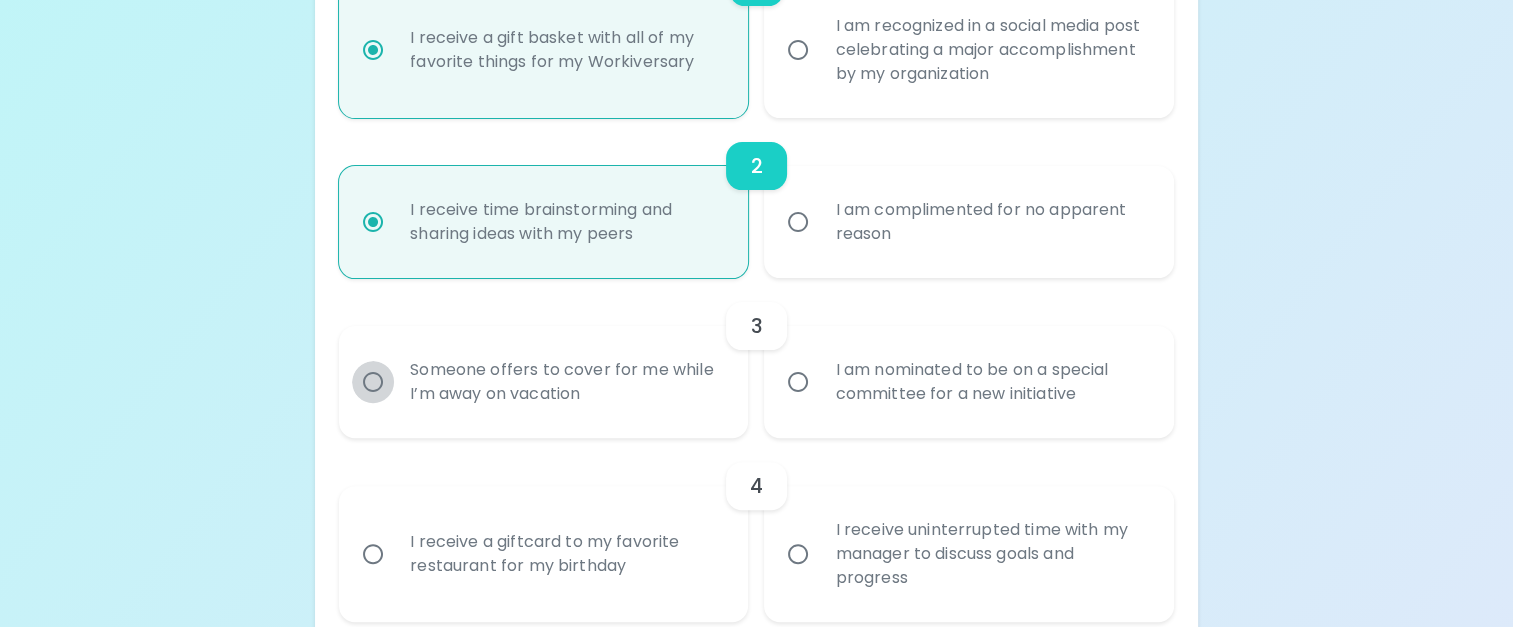 click on "Someone offers to cover for me while I’m away on vacation" at bounding box center (373, 382) 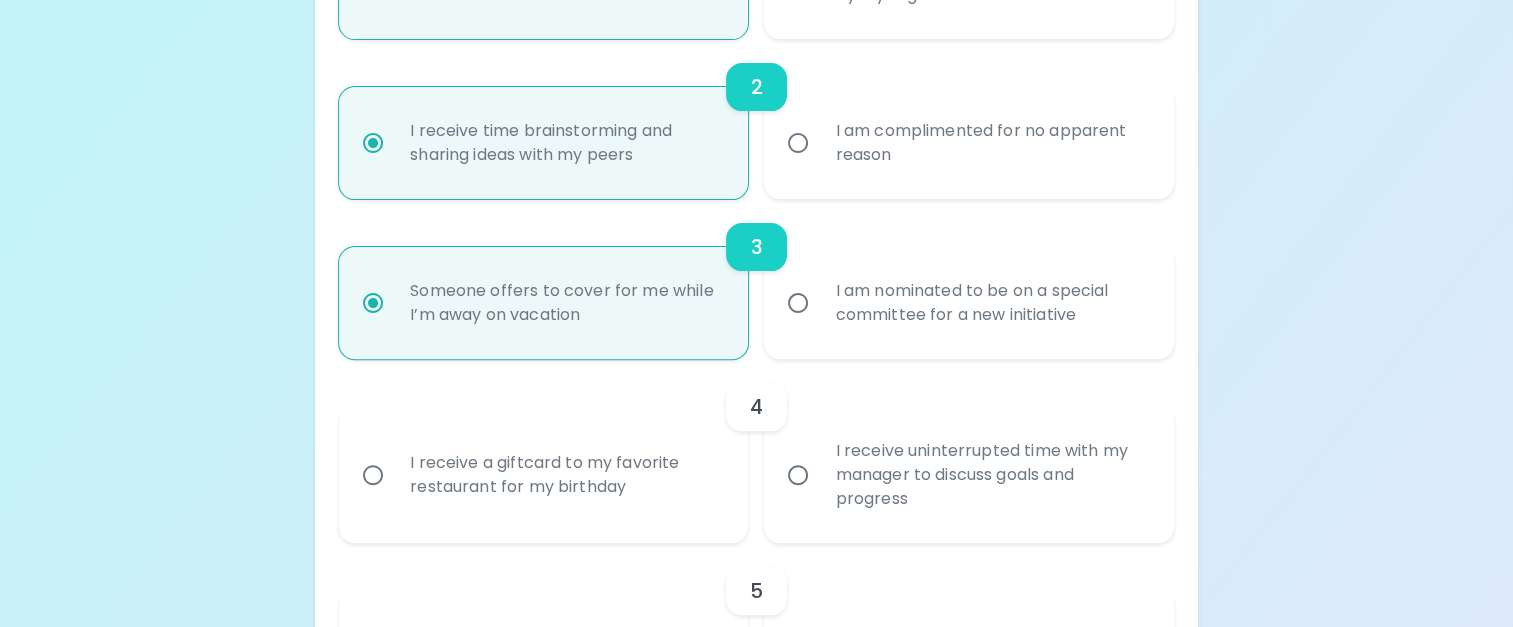 scroll, scrollTop: 705, scrollLeft: 0, axis: vertical 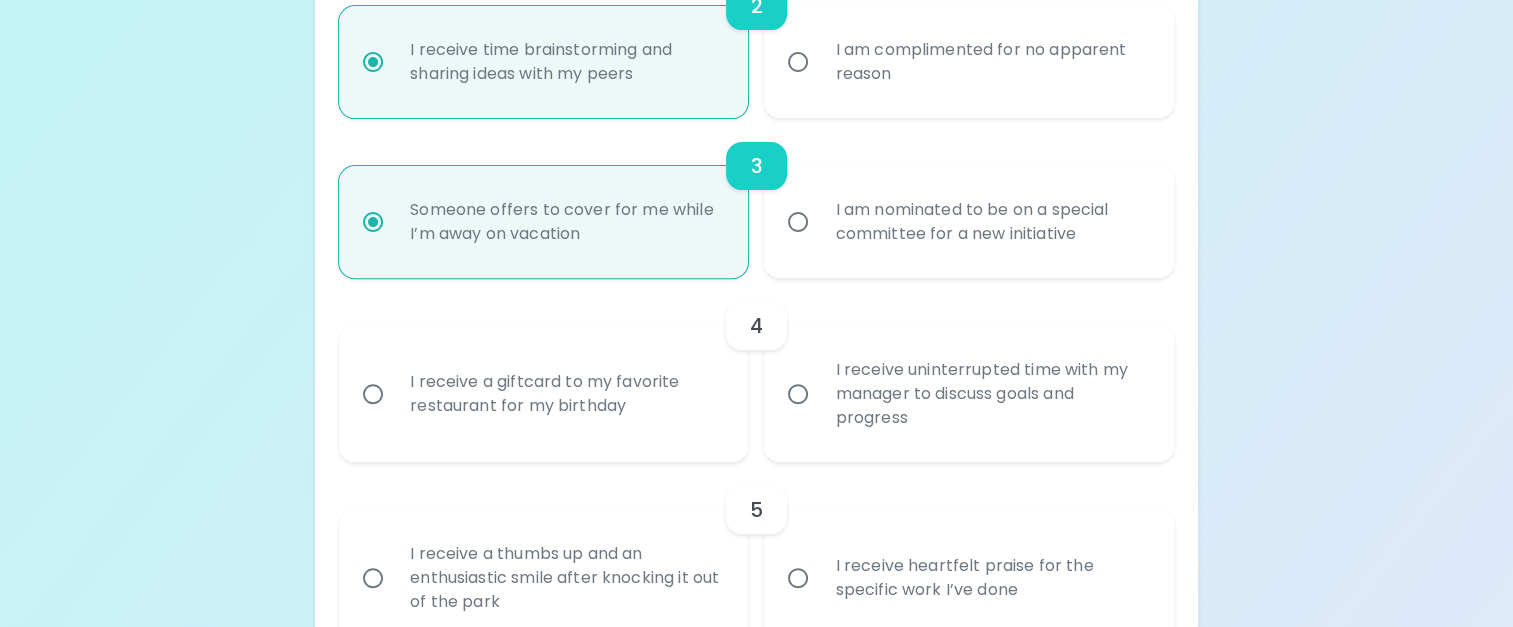 radio on "true" 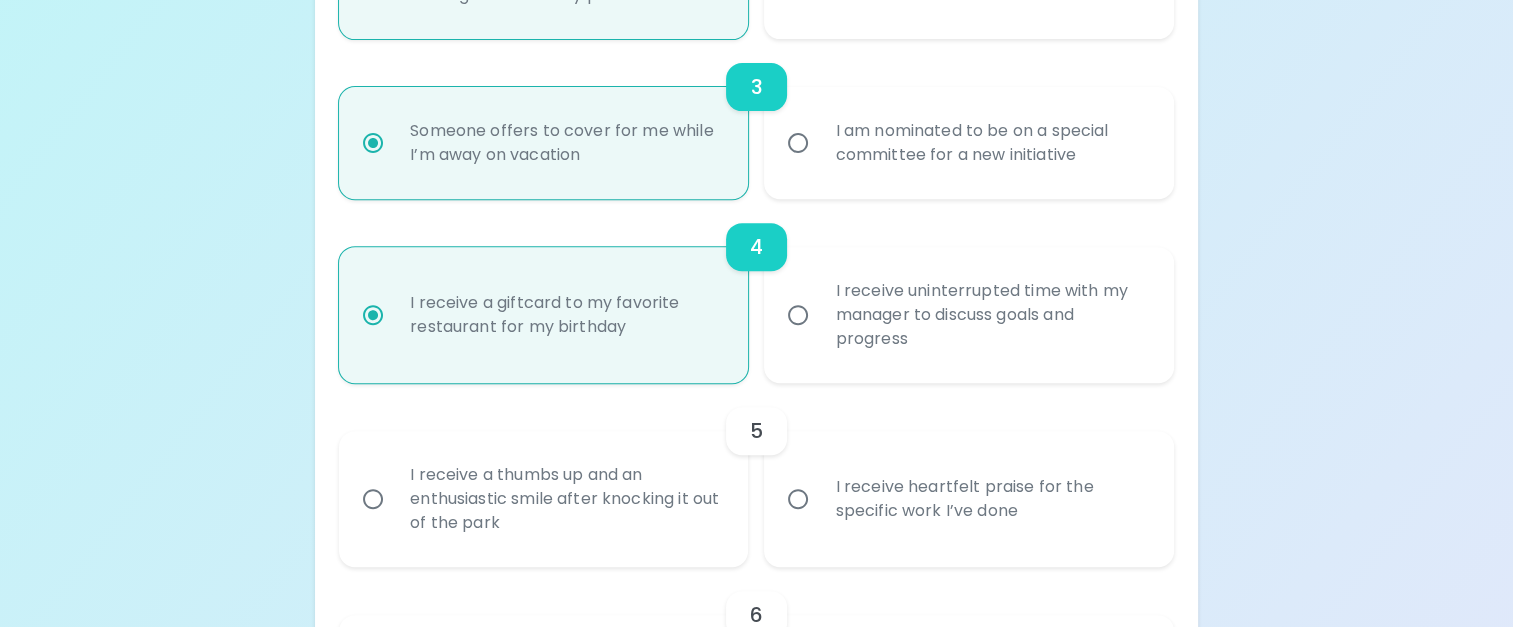 scroll, scrollTop: 865, scrollLeft: 0, axis: vertical 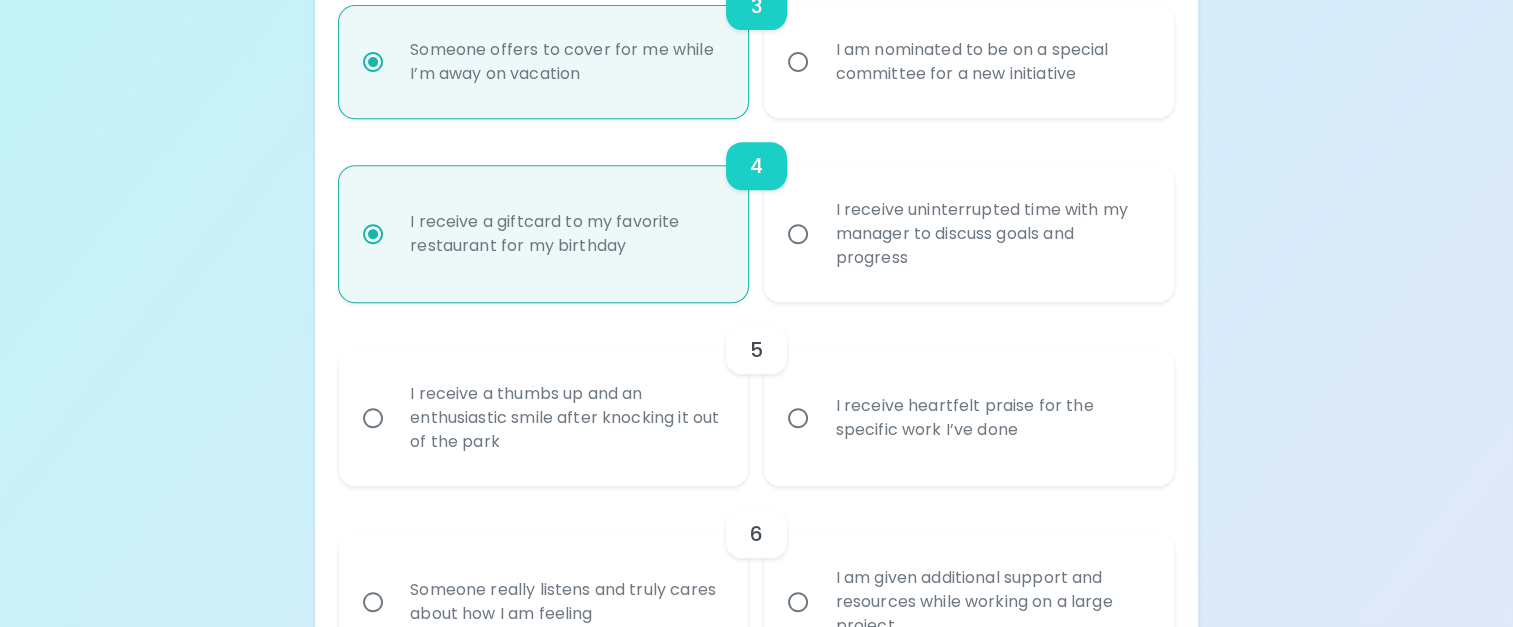 radio on "true" 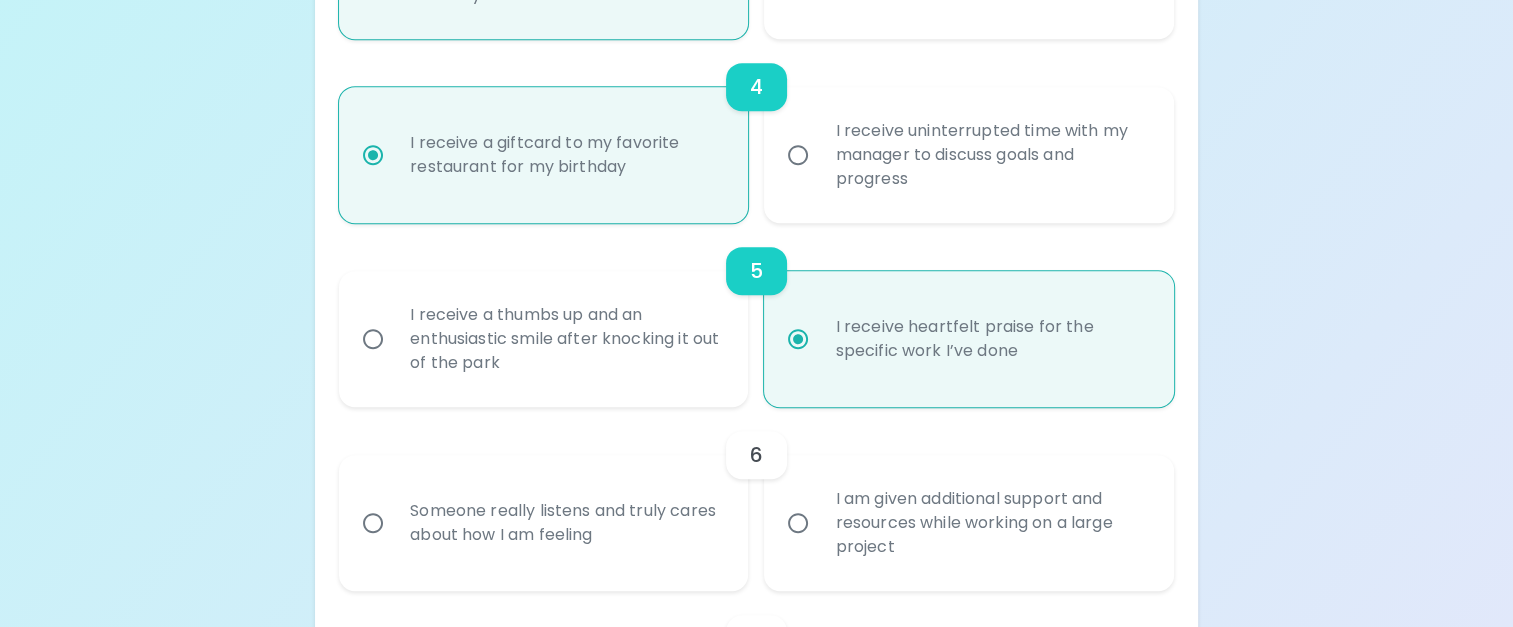 scroll, scrollTop: 1025, scrollLeft: 0, axis: vertical 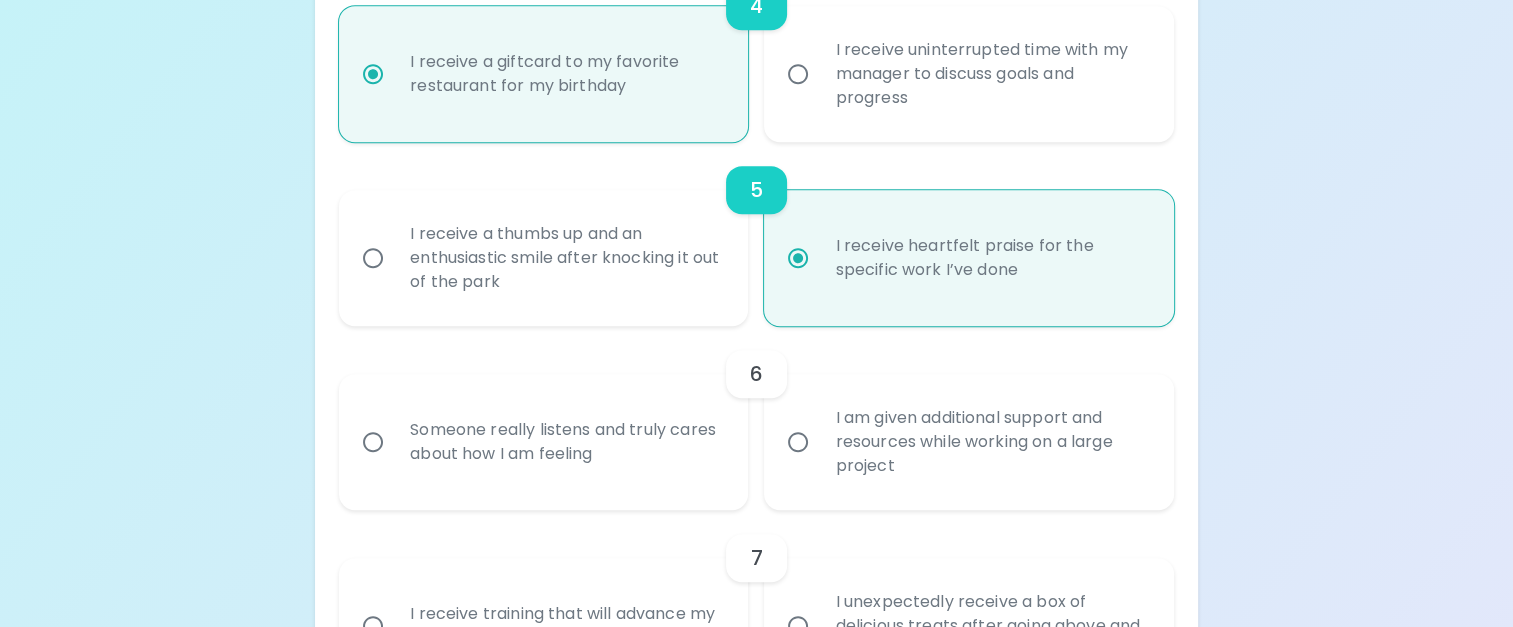 radio on "true" 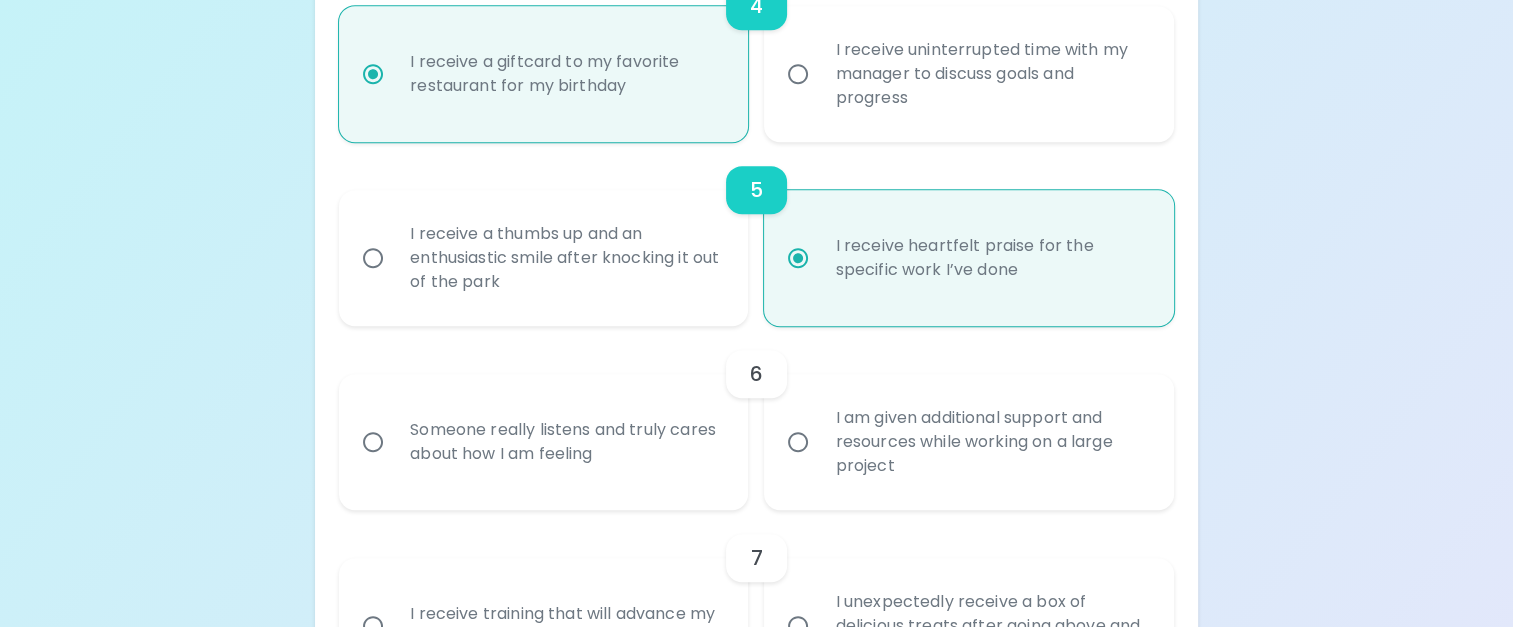 radio on "false" 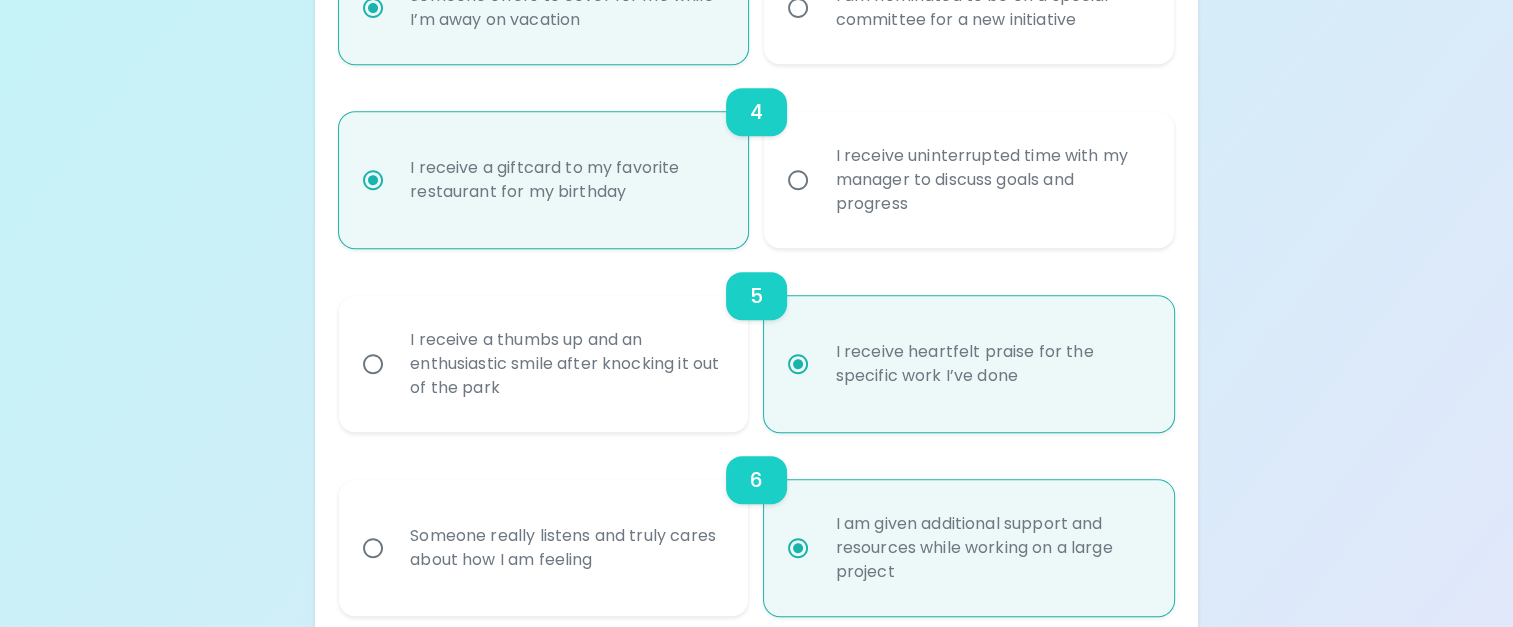 scroll, scrollTop: 885, scrollLeft: 0, axis: vertical 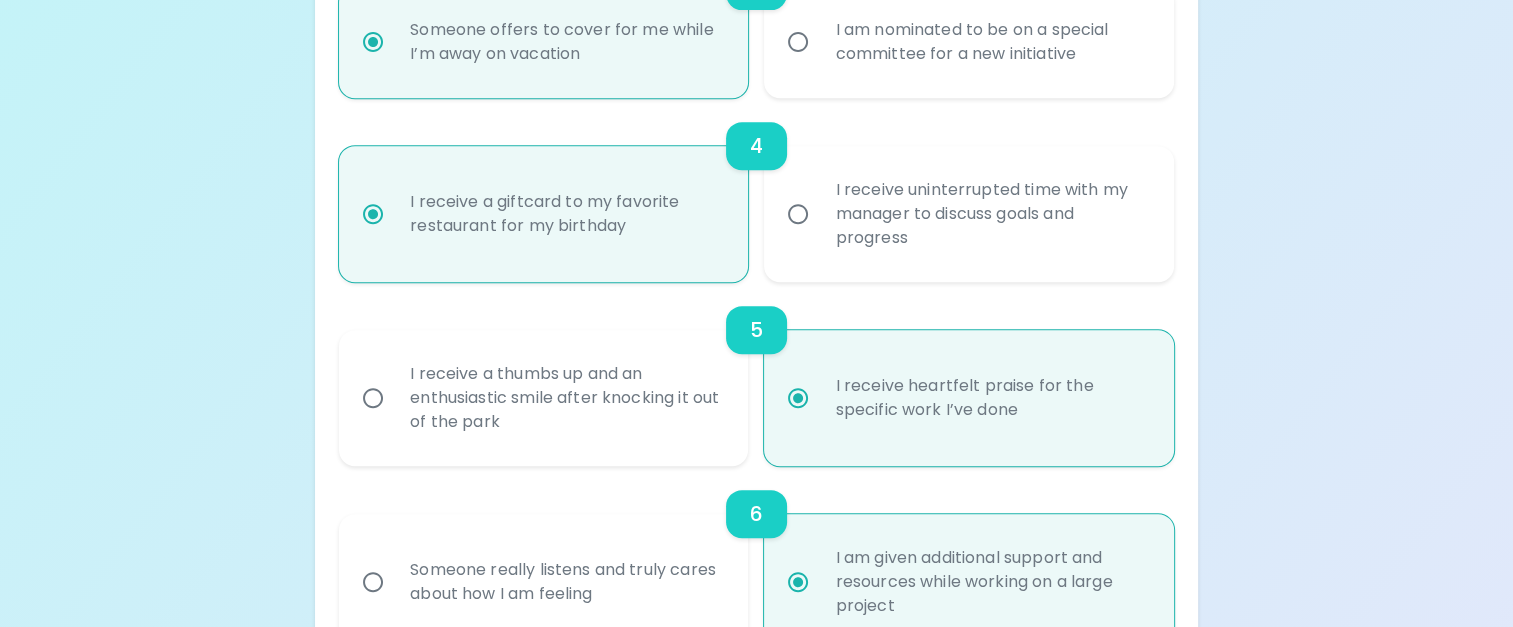 radio on "true" 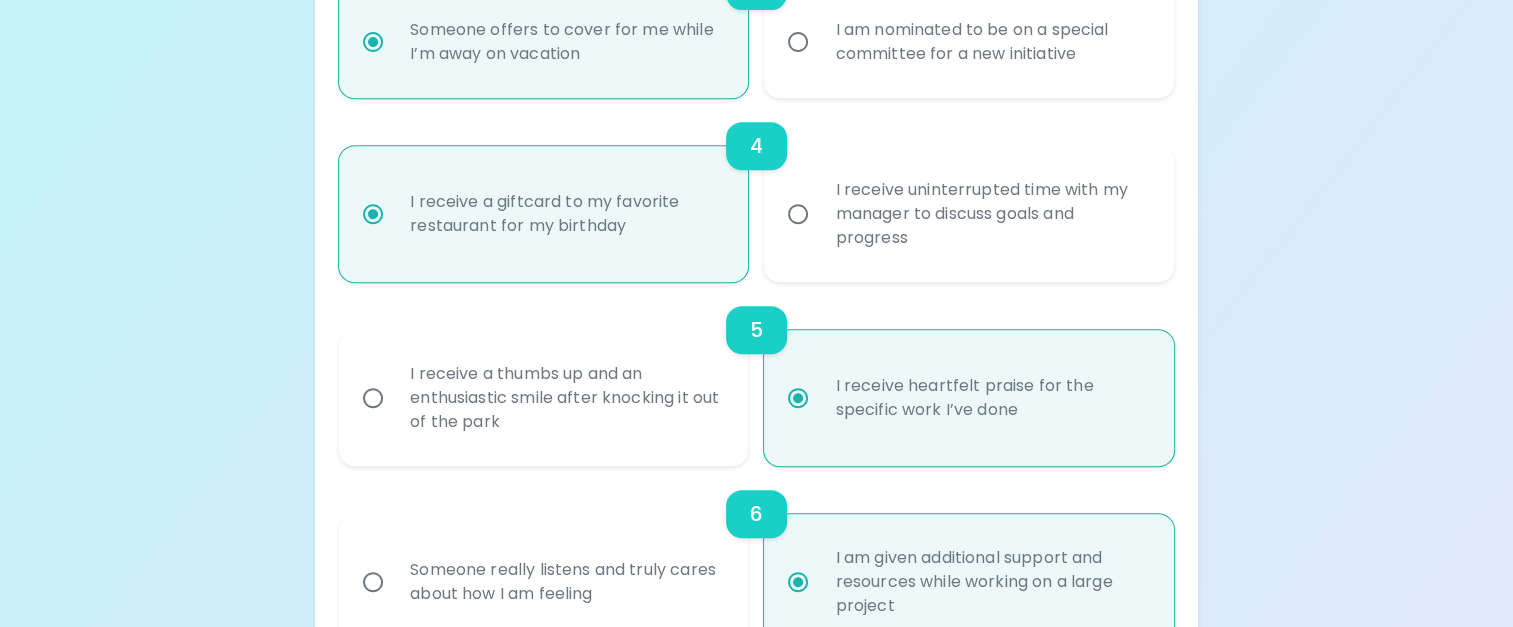 radio on "false" 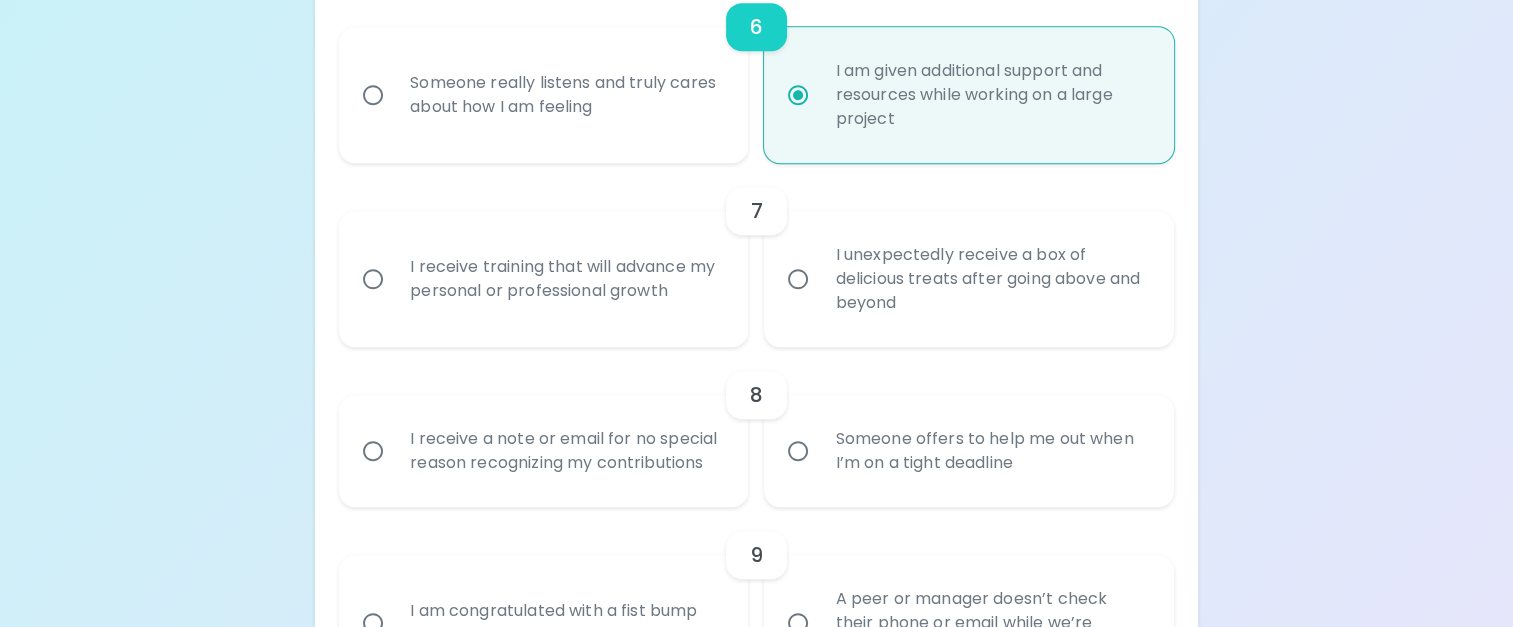 scroll, scrollTop: 1385, scrollLeft: 0, axis: vertical 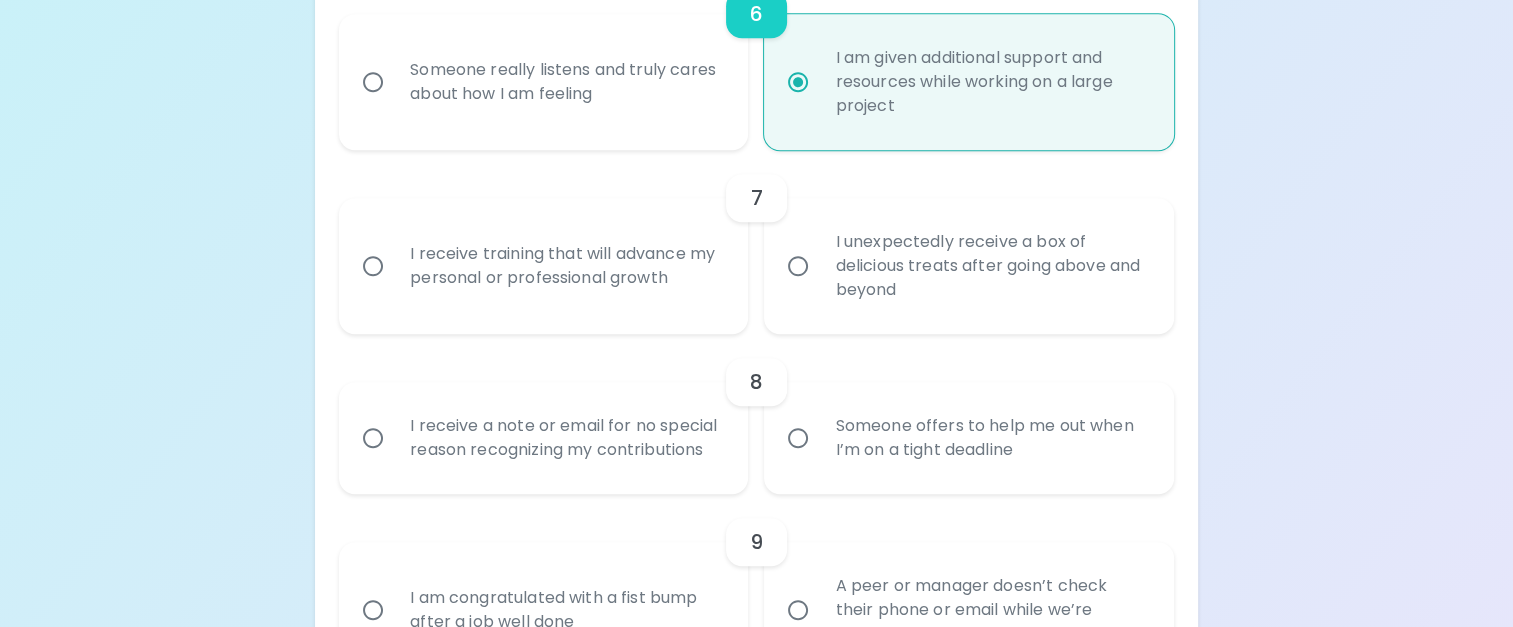 radio on "true" 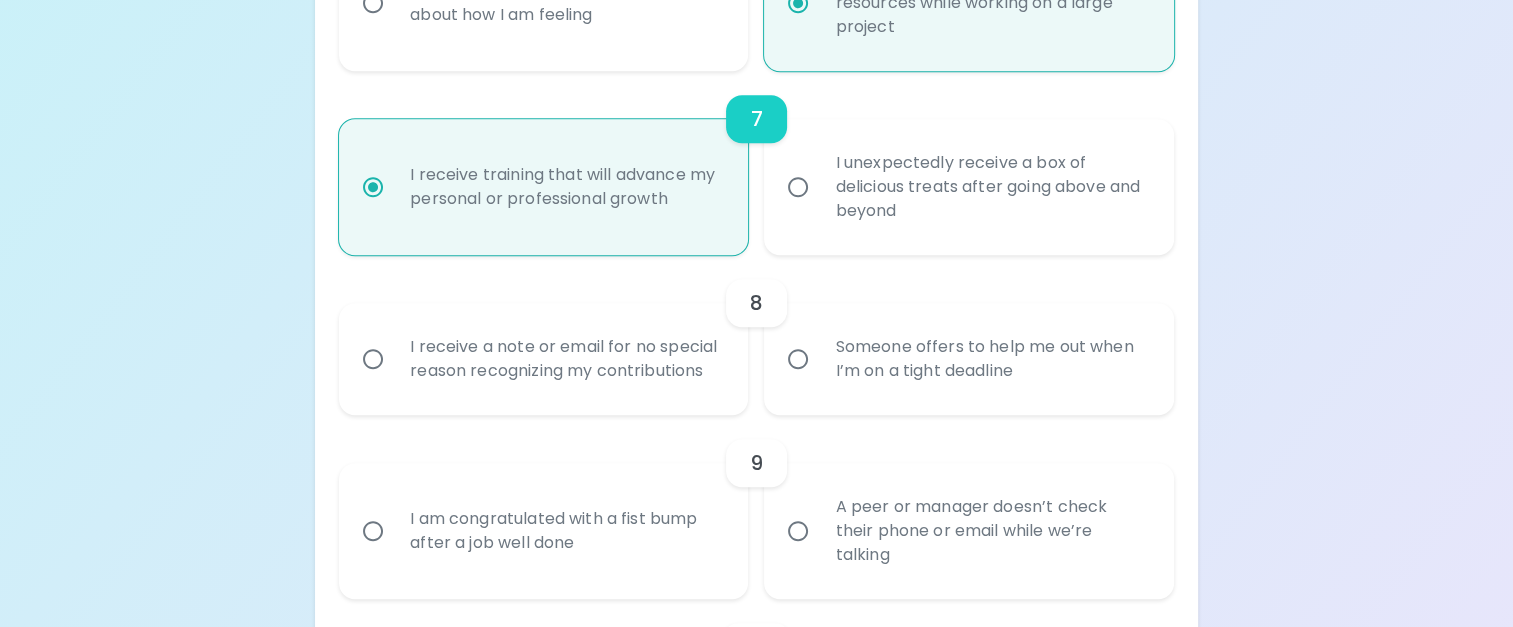 scroll, scrollTop: 1545, scrollLeft: 0, axis: vertical 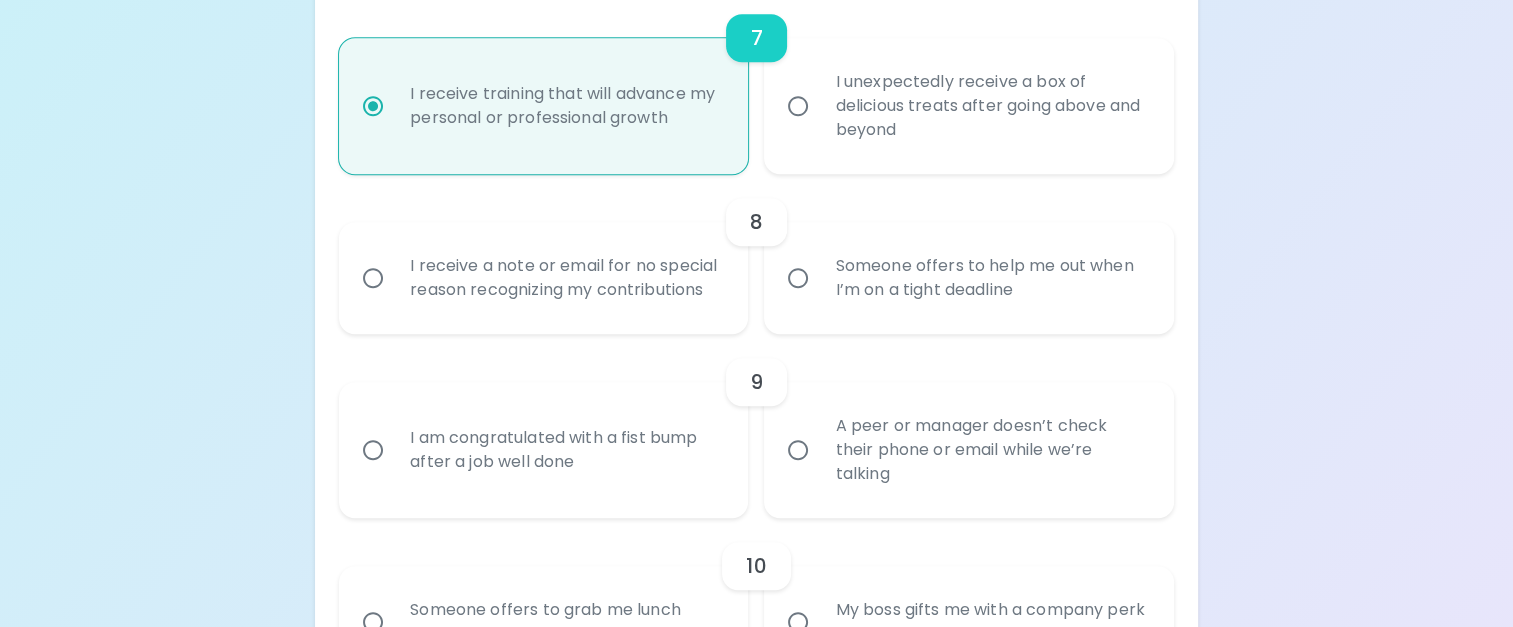 radio on "true" 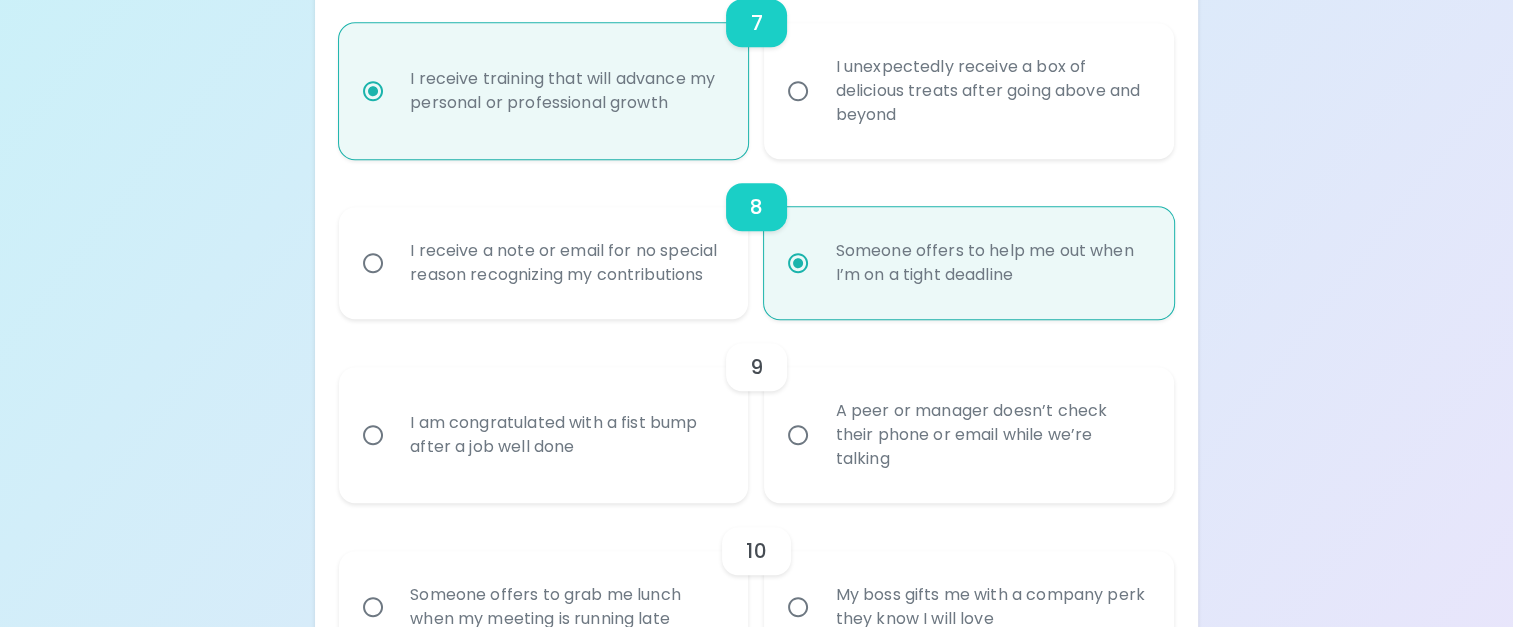 scroll, scrollTop: 1605, scrollLeft: 0, axis: vertical 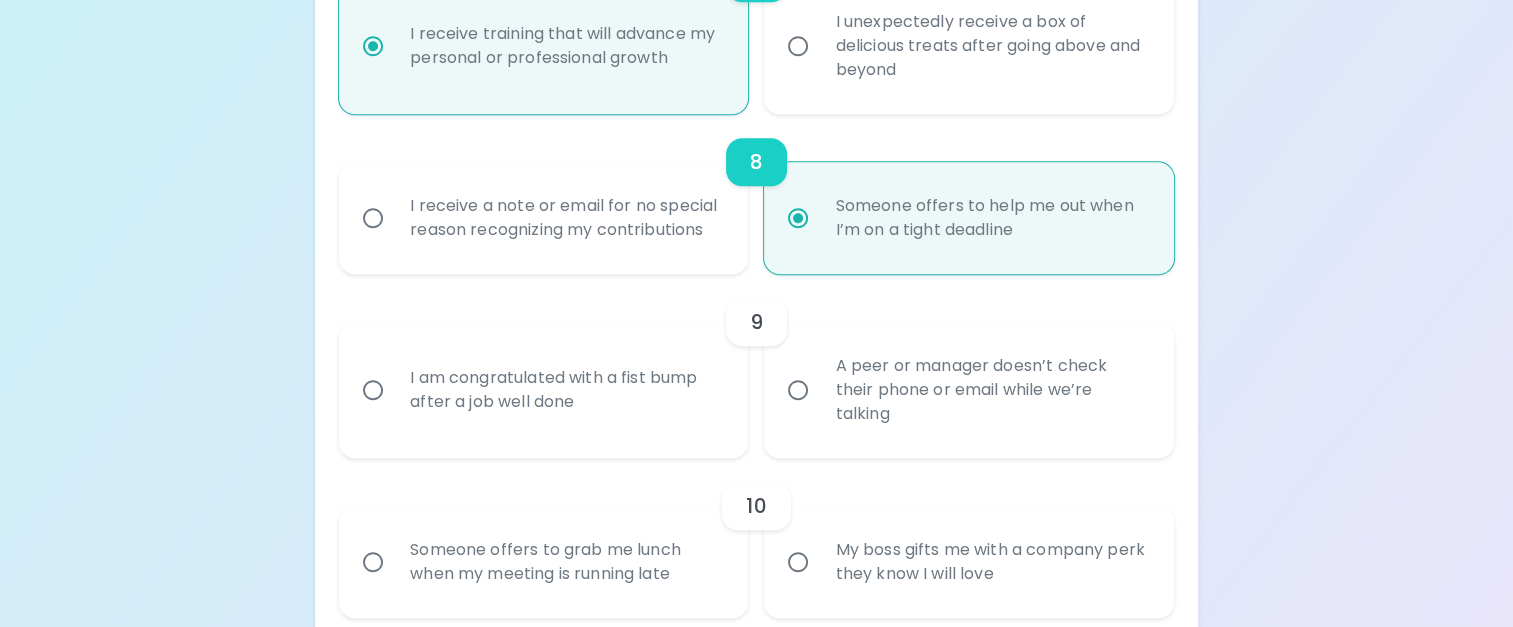 radio on "true" 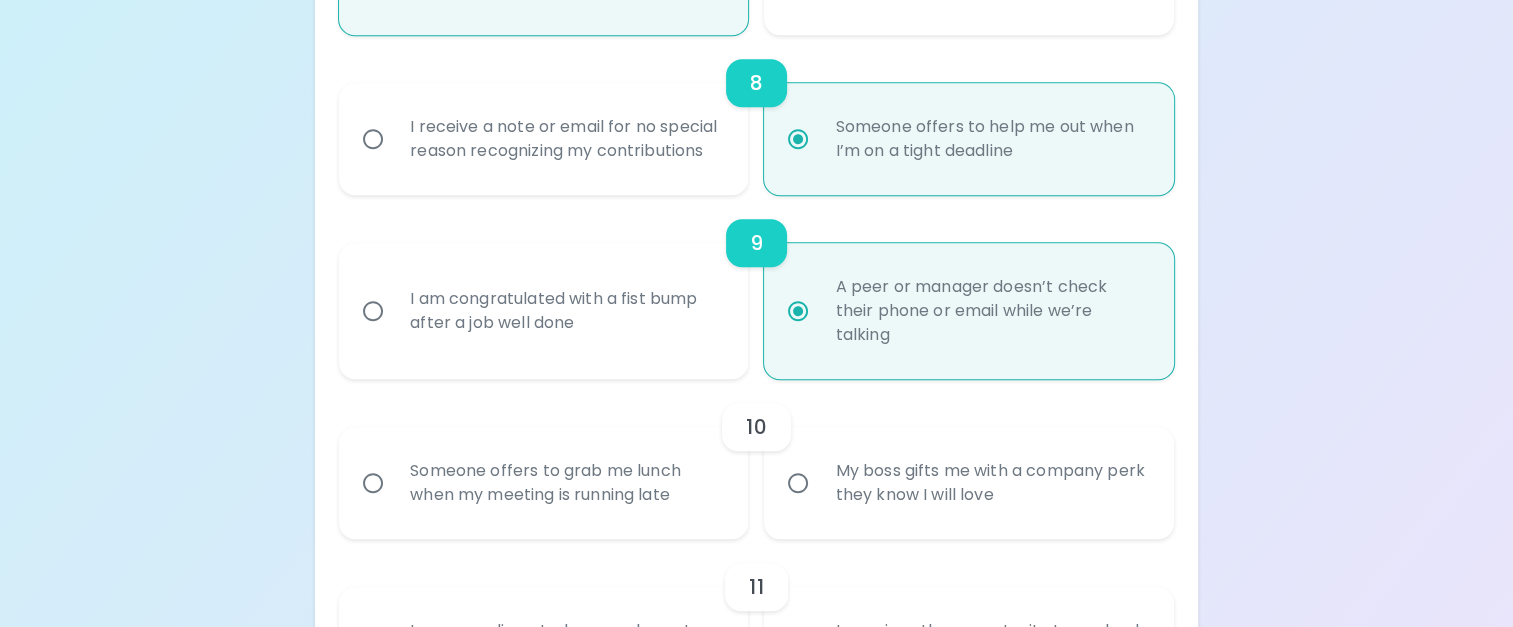 scroll, scrollTop: 1765, scrollLeft: 0, axis: vertical 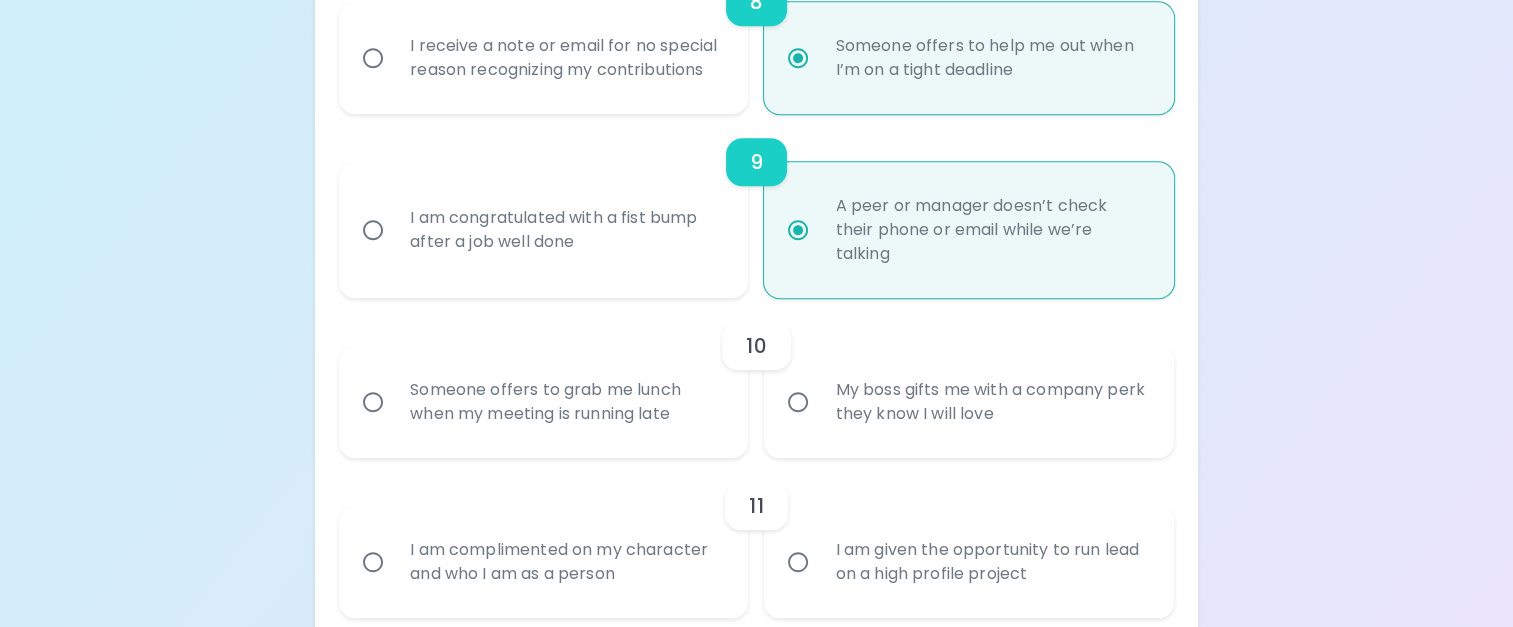 radio on "true" 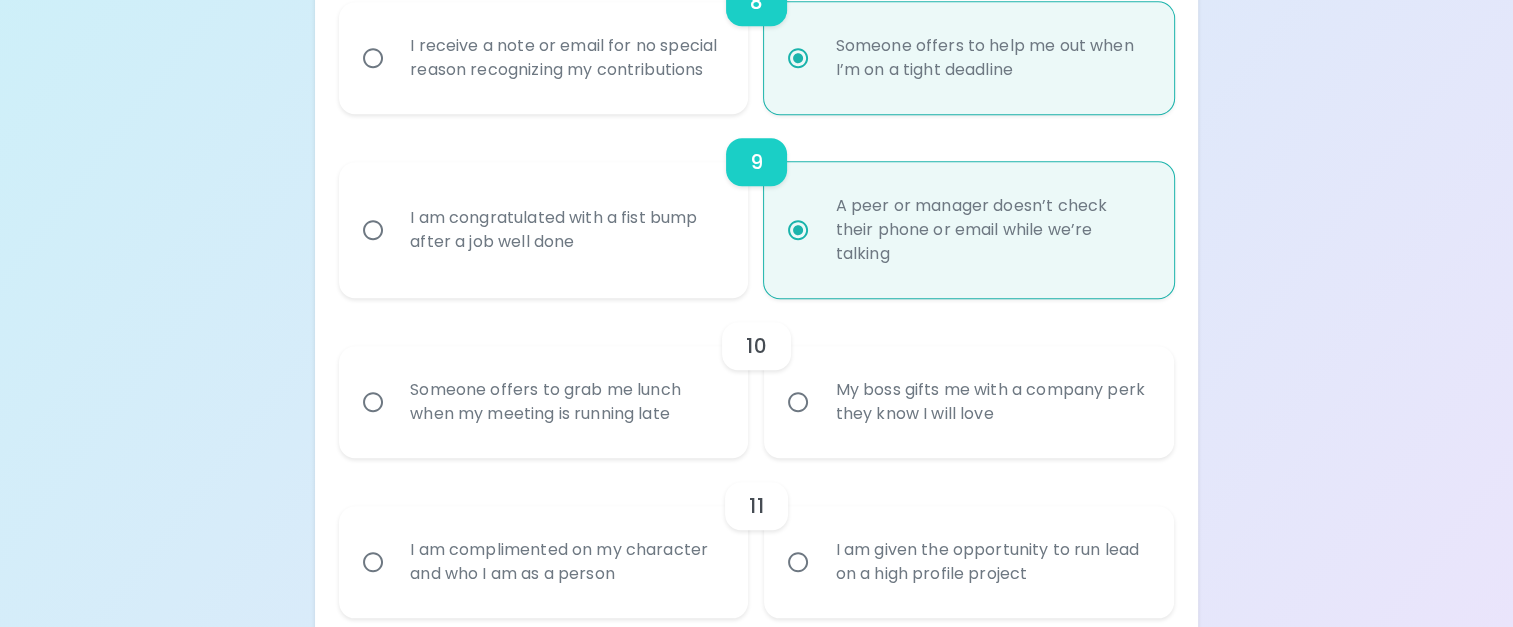 radio on "false" 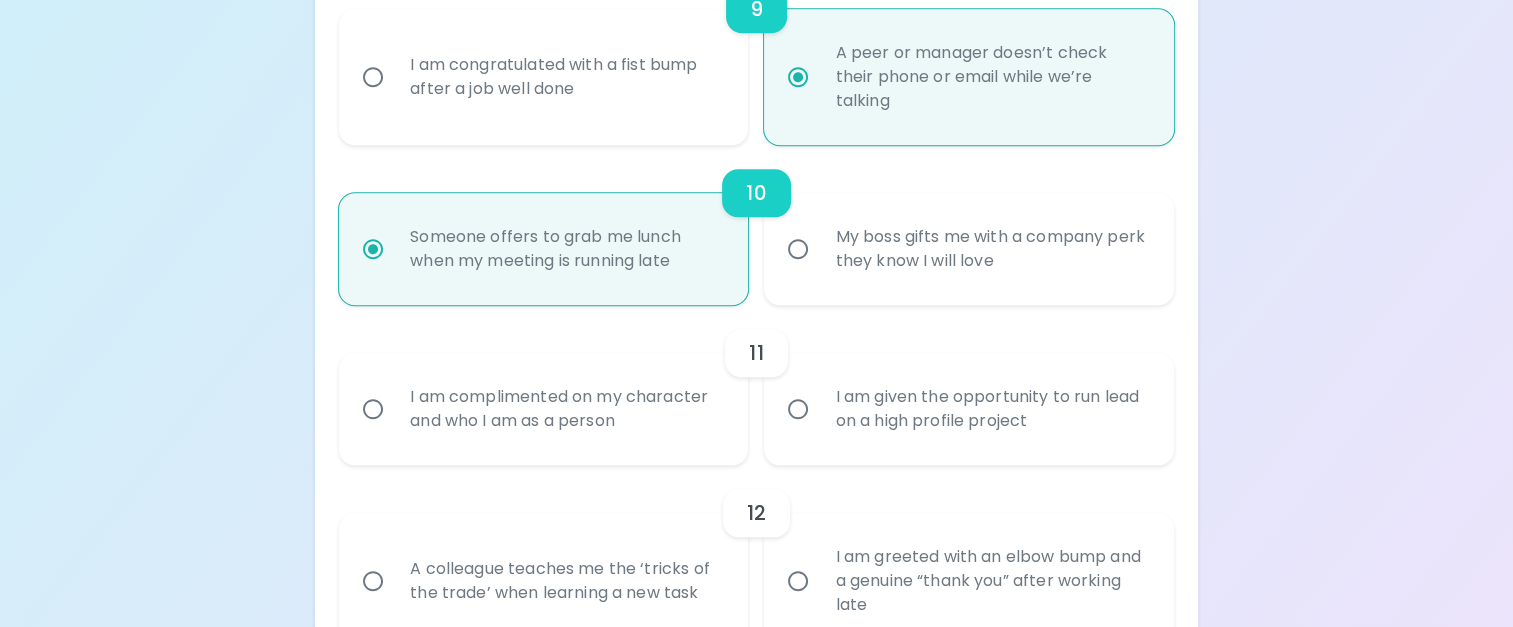 scroll, scrollTop: 1925, scrollLeft: 0, axis: vertical 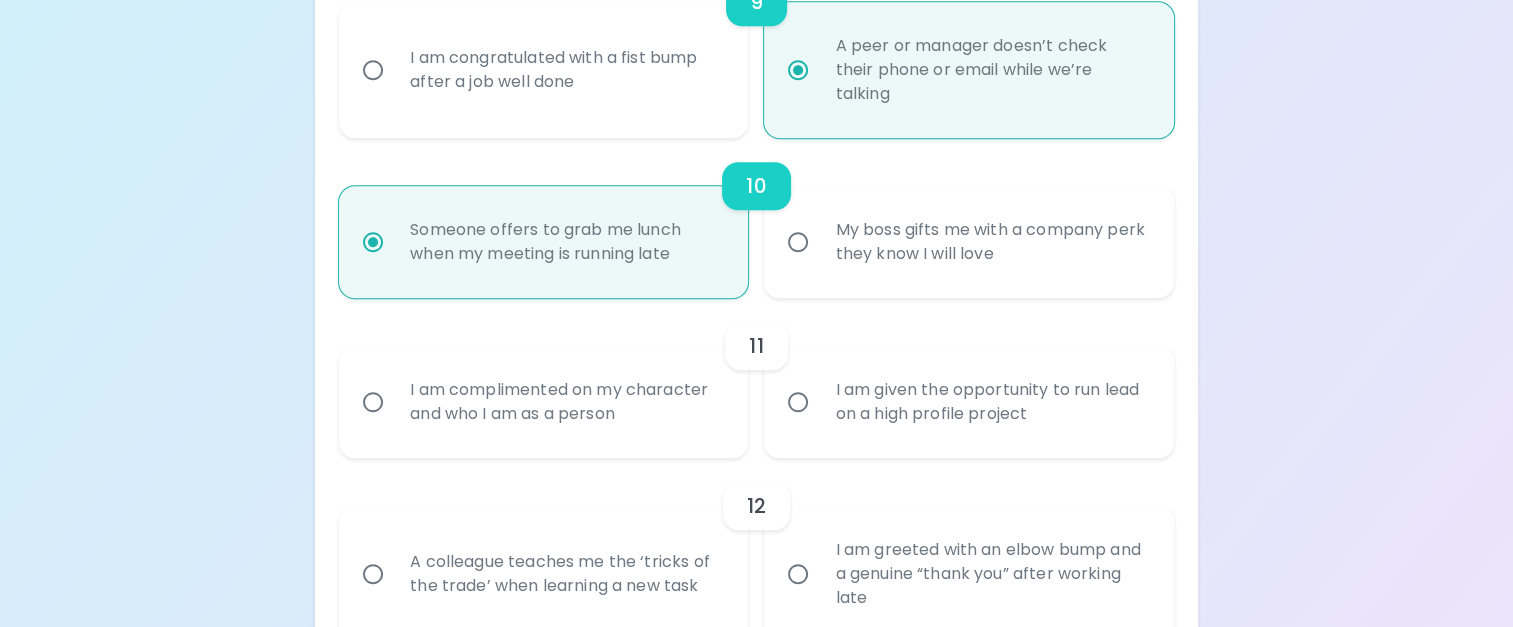 radio on "true" 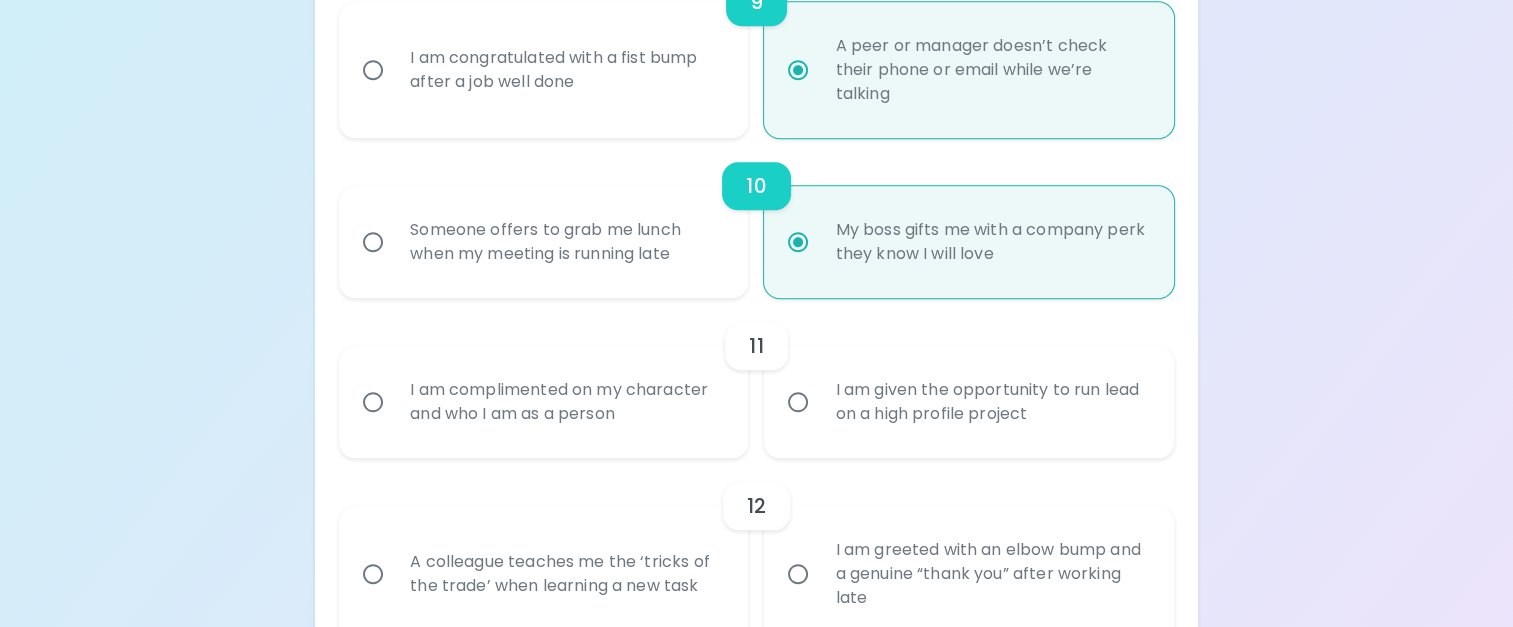 radio on "true" 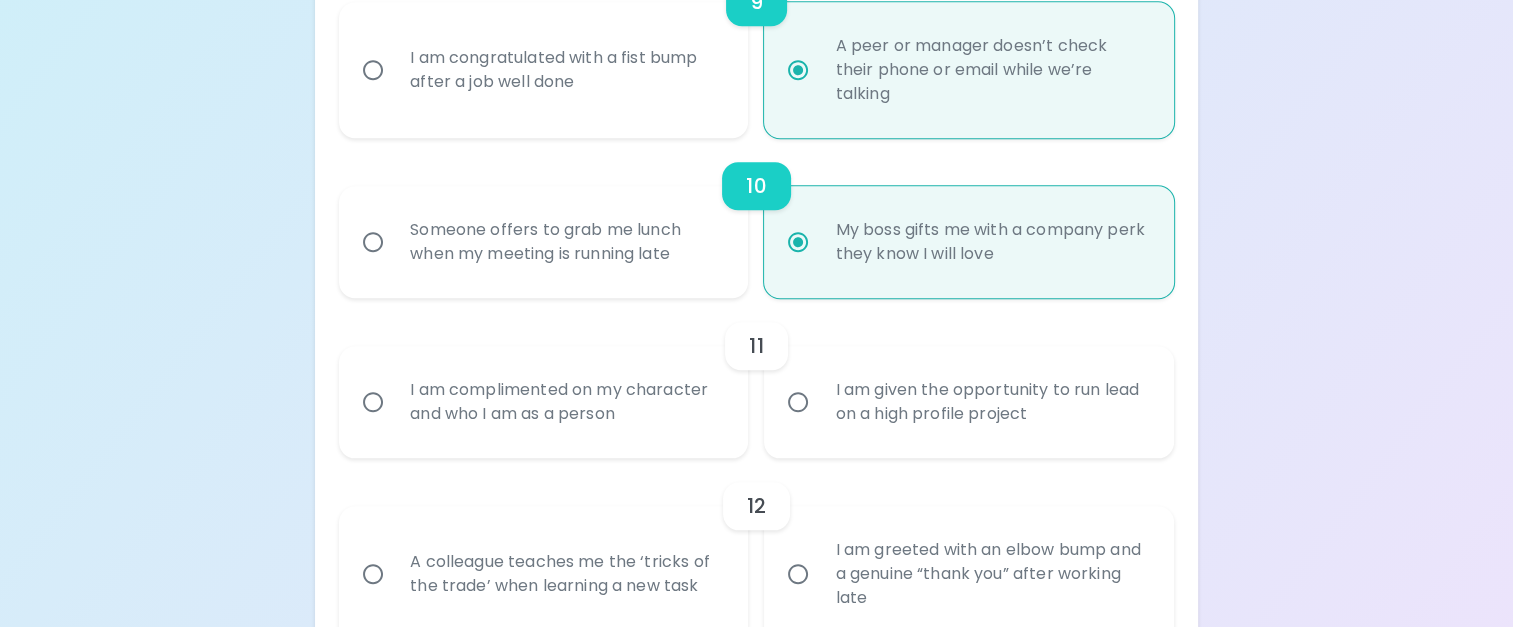 radio on "false" 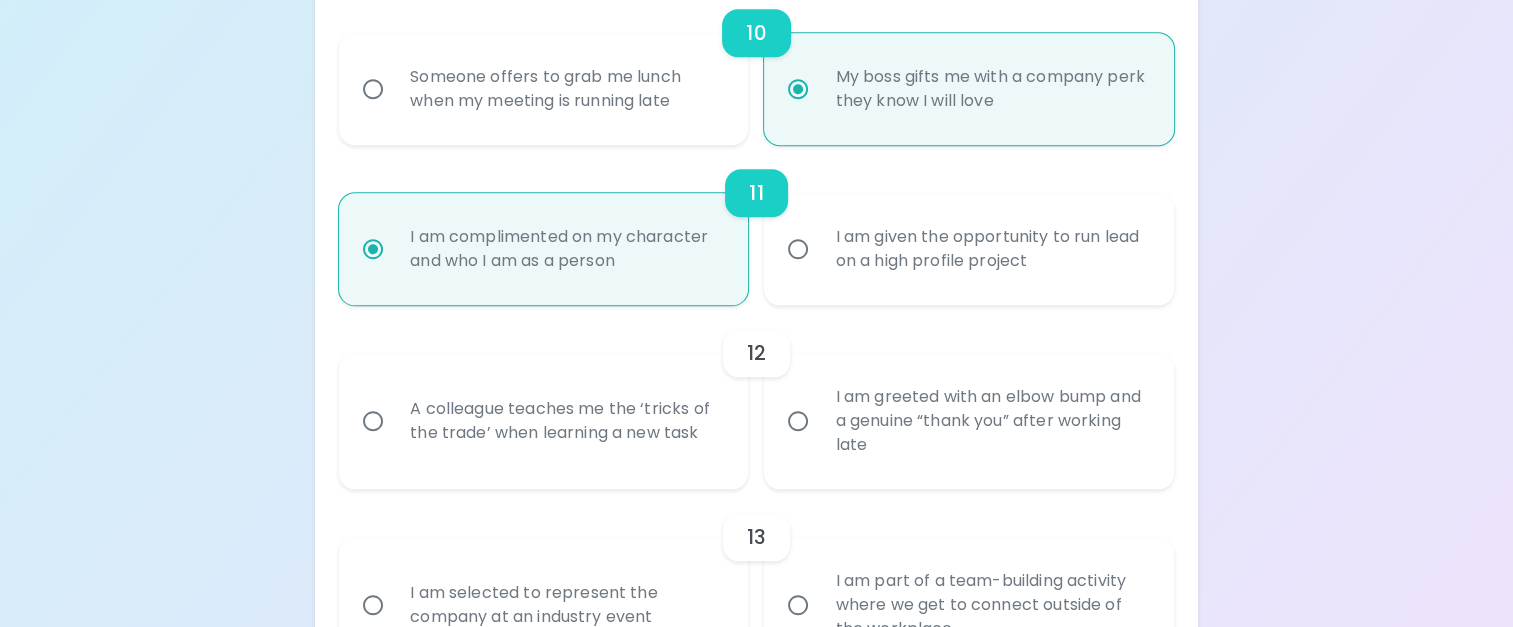 scroll, scrollTop: 2085, scrollLeft: 0, axis: vertical 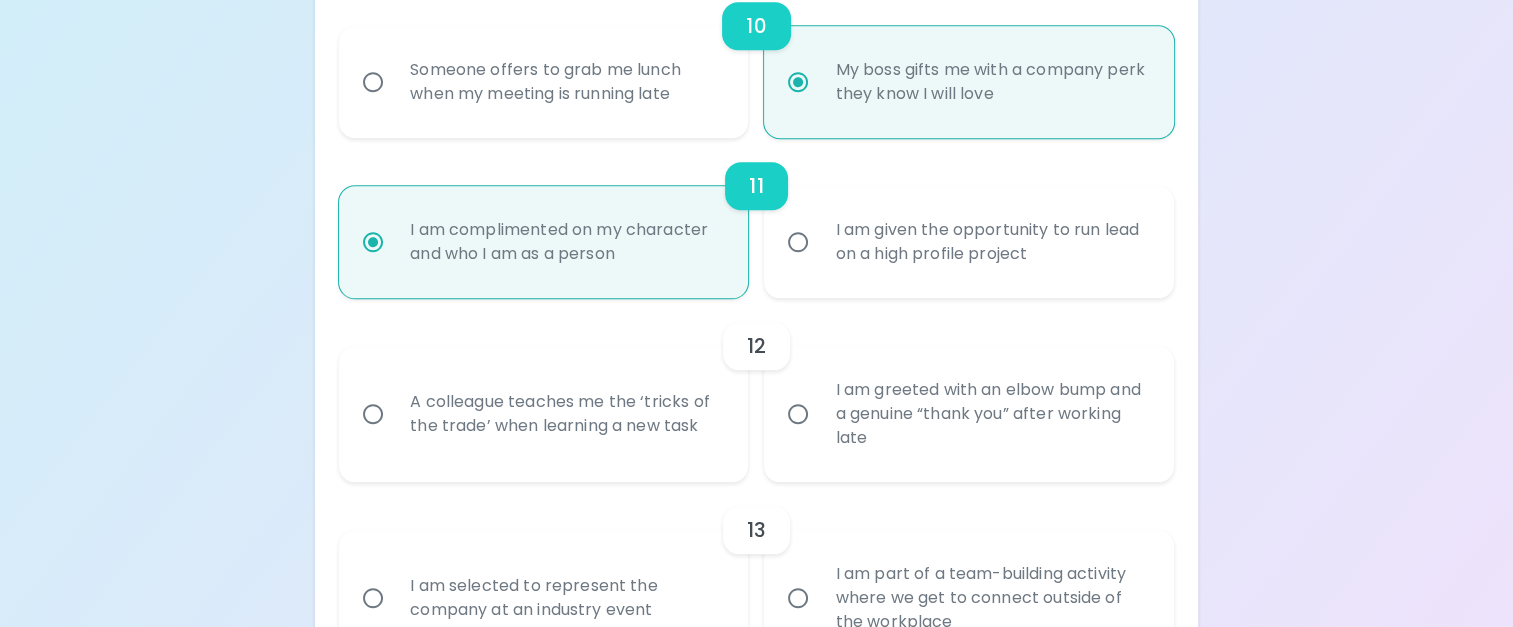 radio on "true" 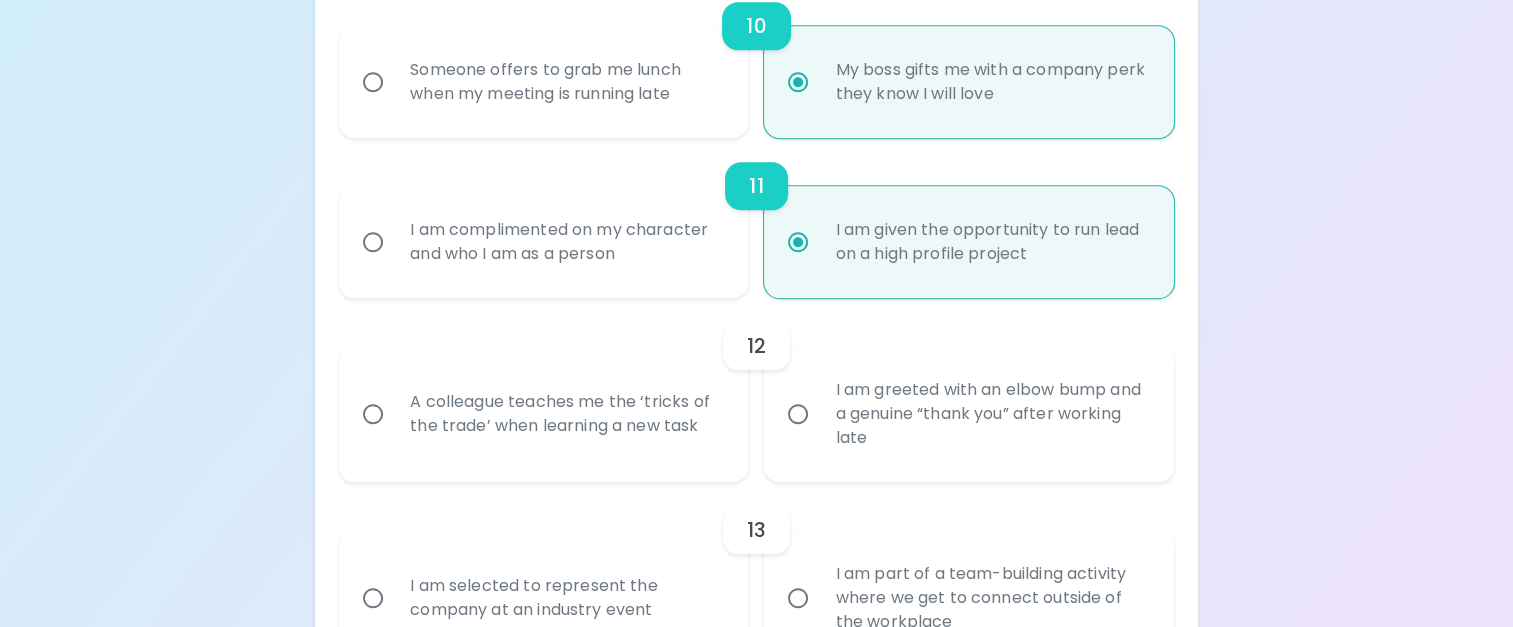 radio on "true" 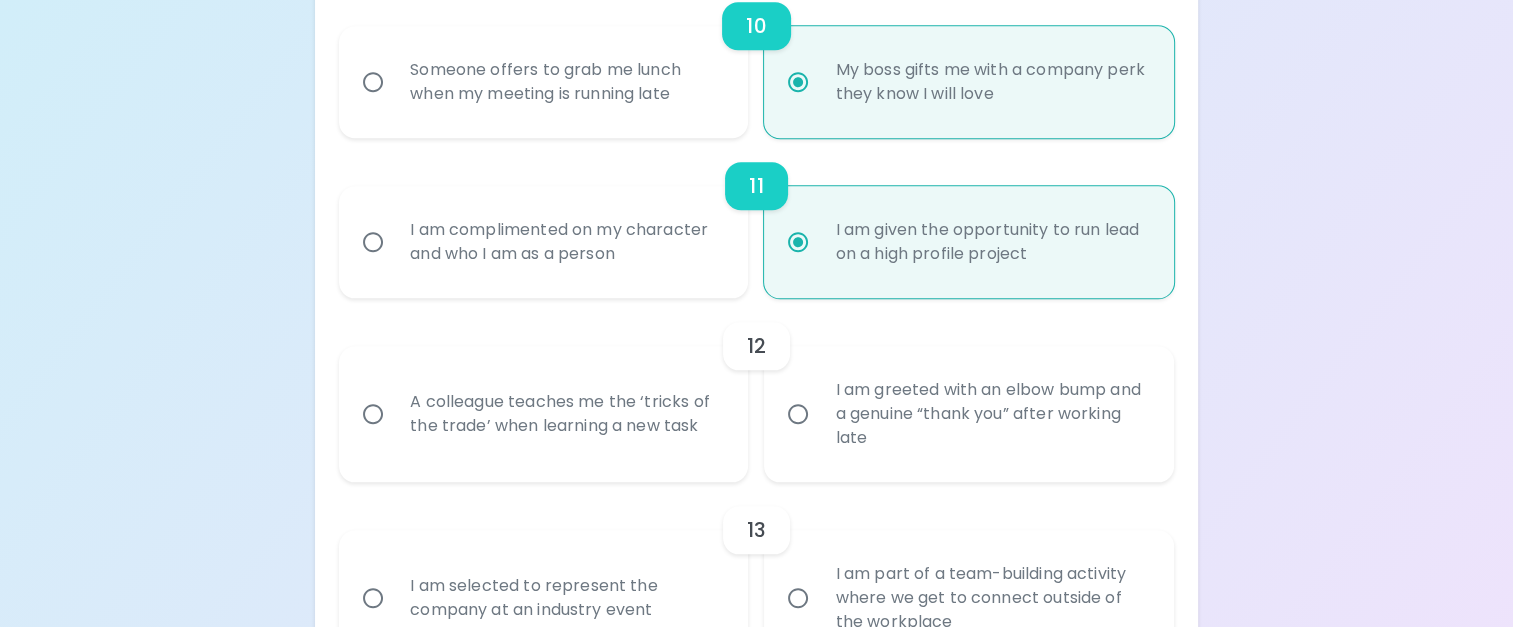 radio on "false" 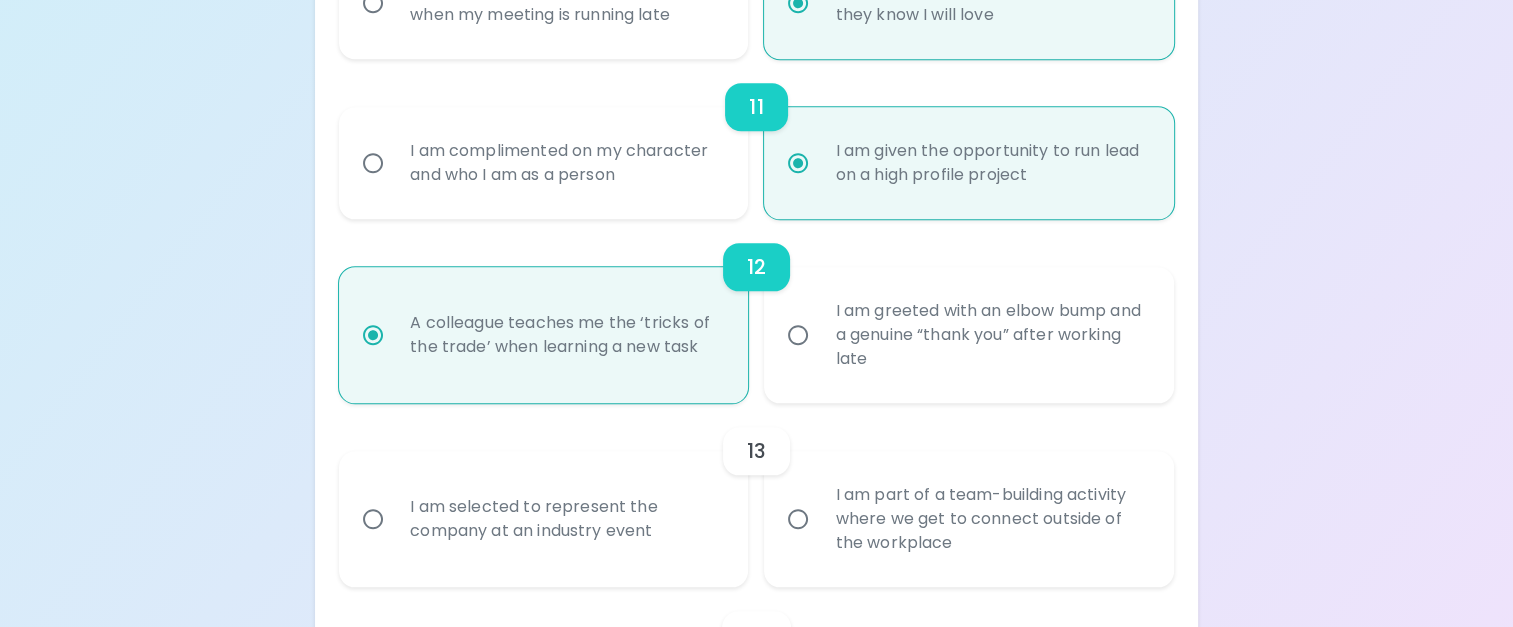 scroll, scrollTop: 2245, scrollLeft: 0, axis: vertical 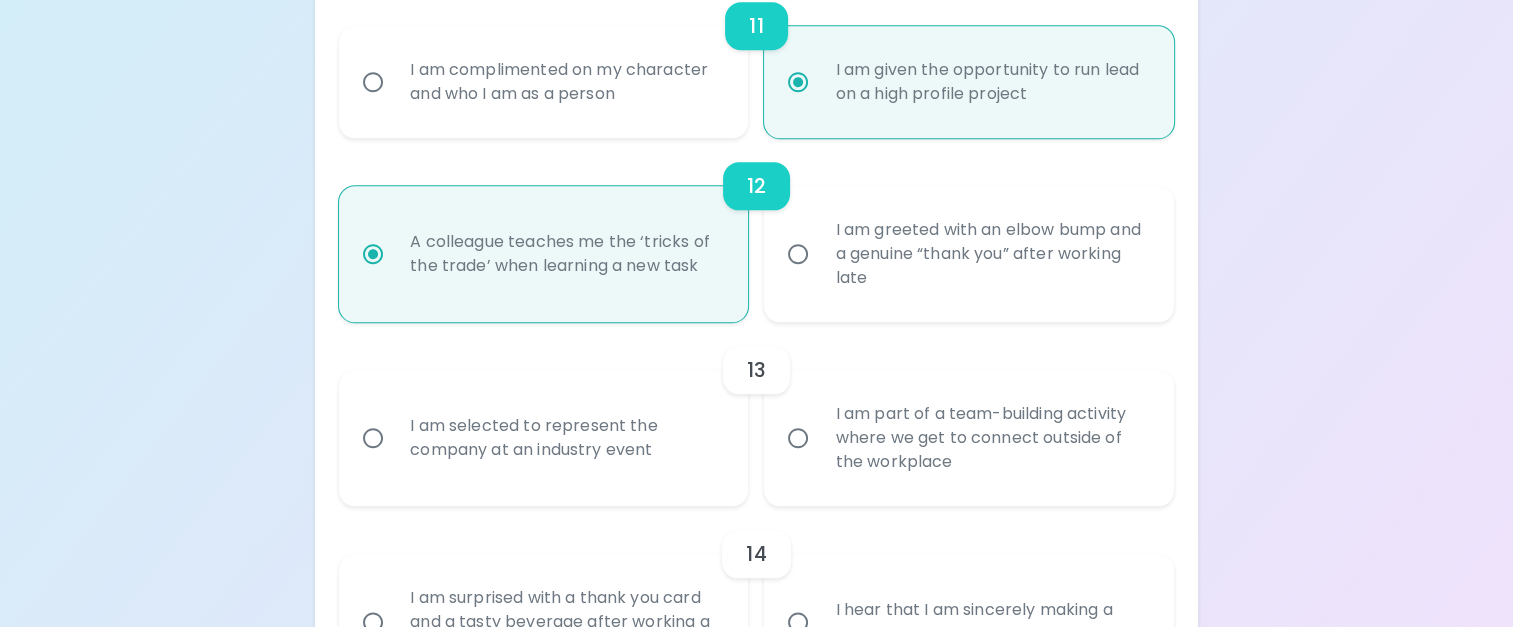 radio on "true" 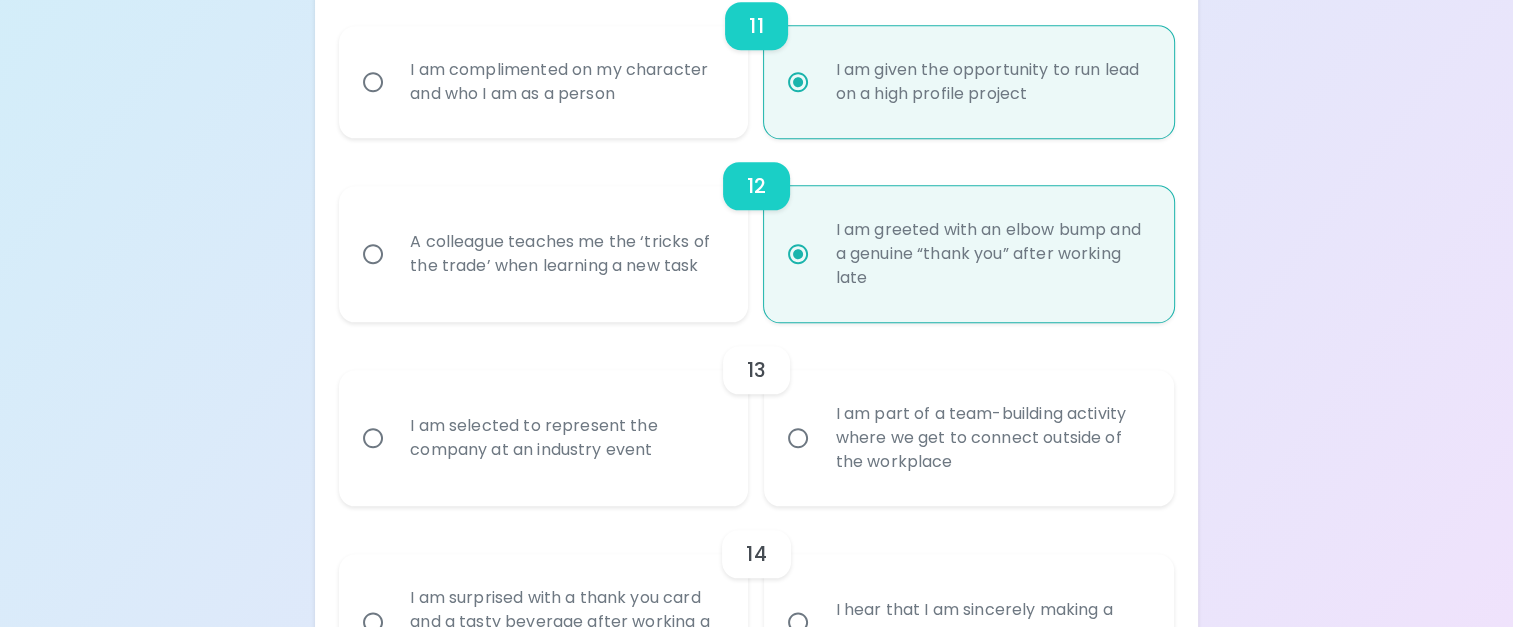 radio on "false" 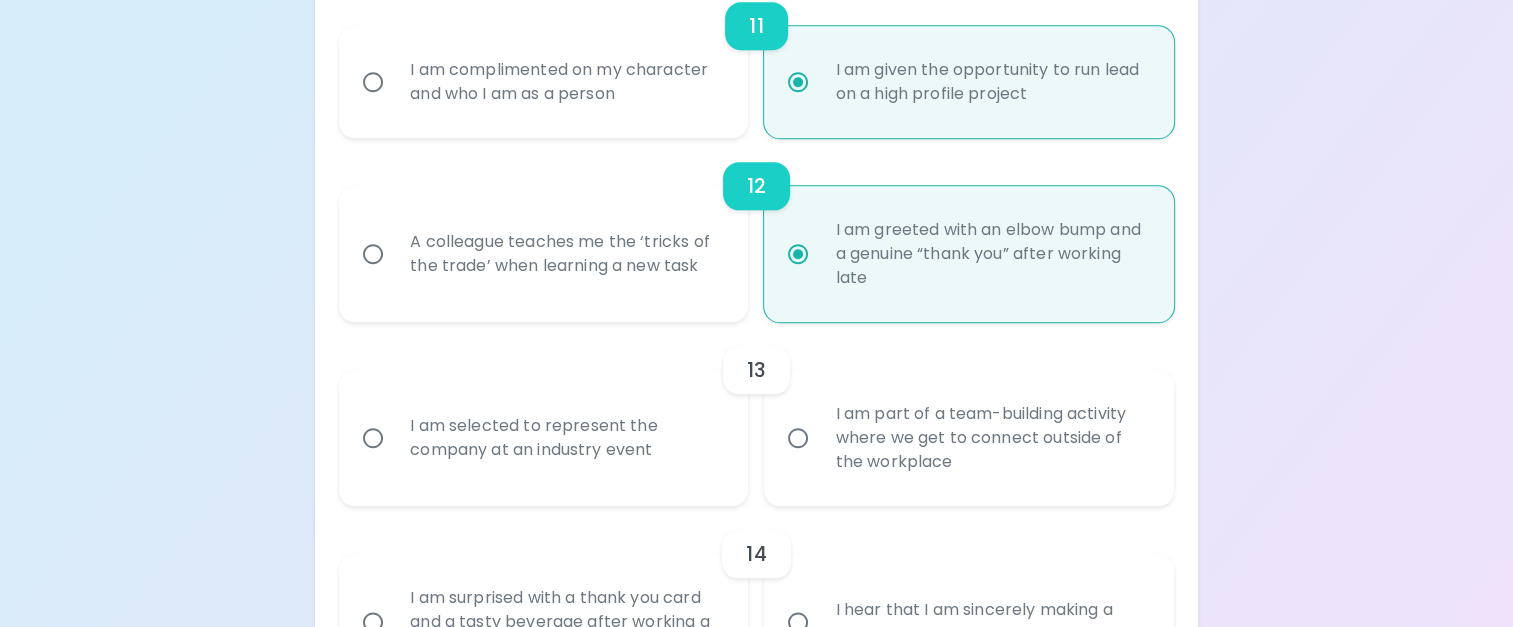 radio on "false" 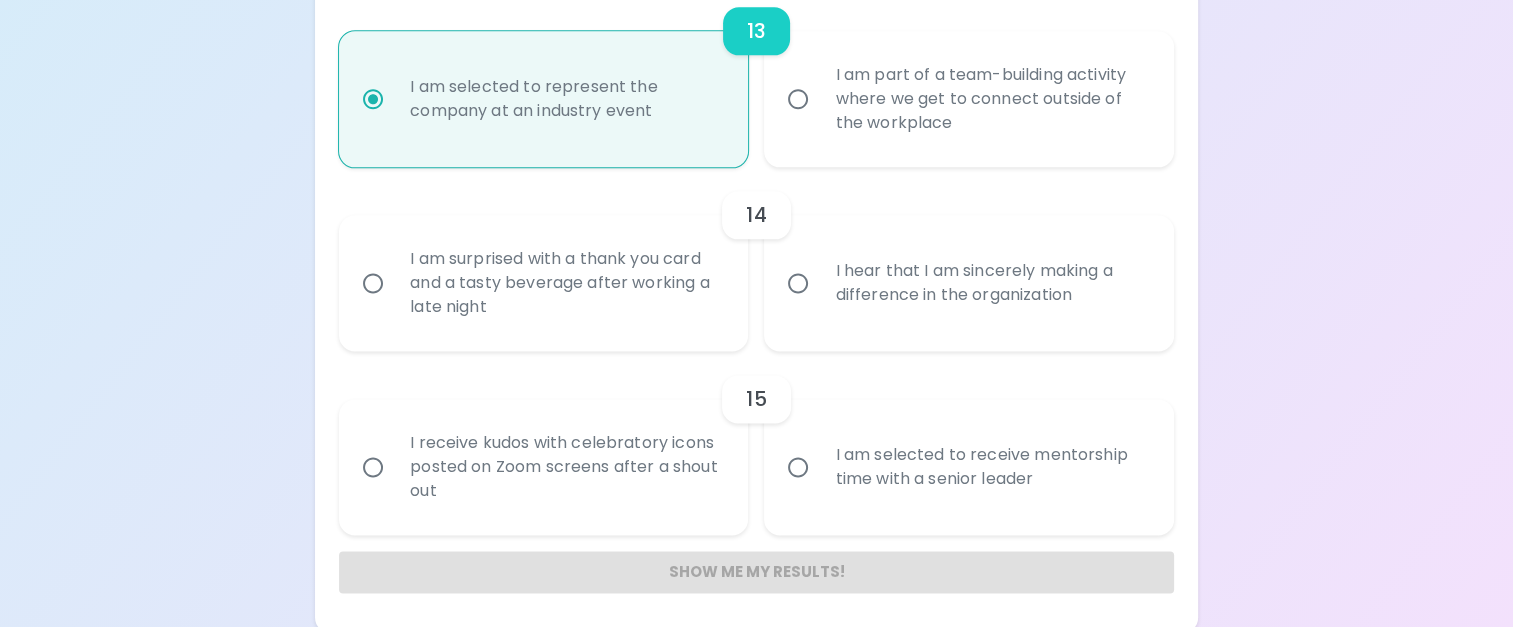 scroll, scrollTop: 2589, scrollLeft: 0, axis: vertical 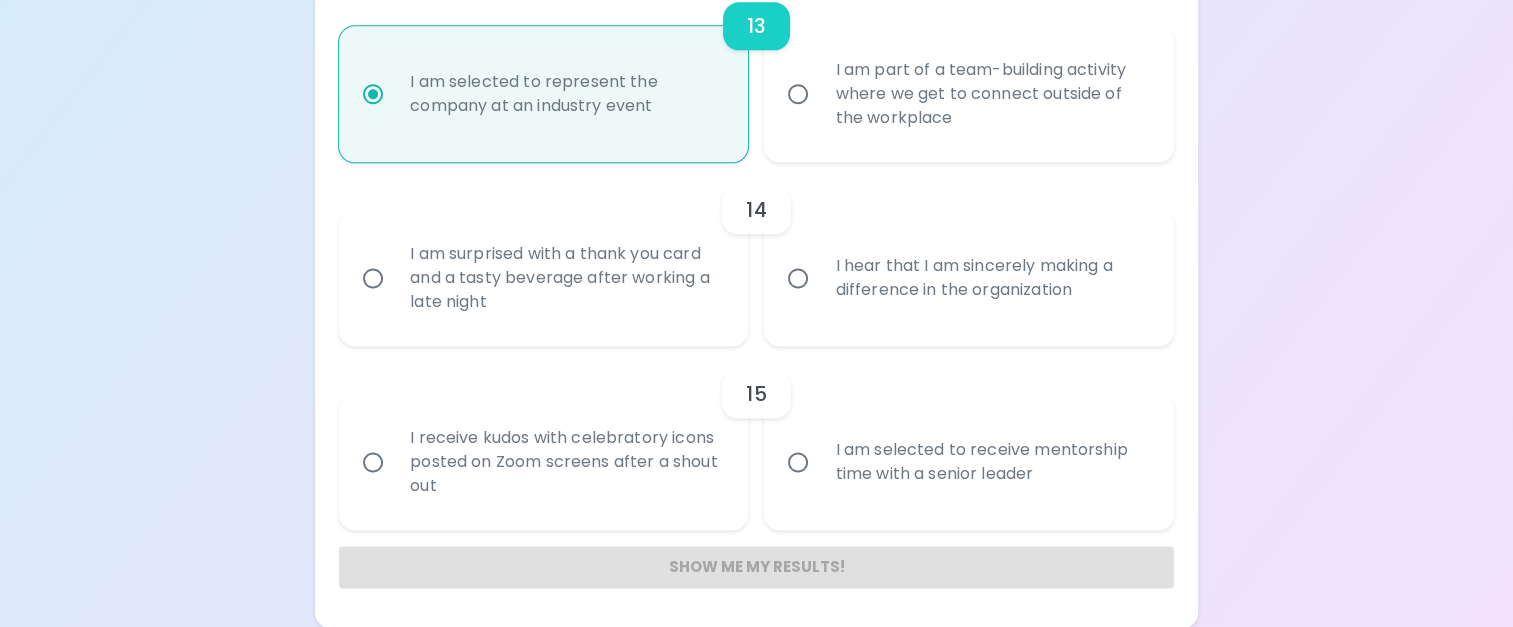 radio on "true" 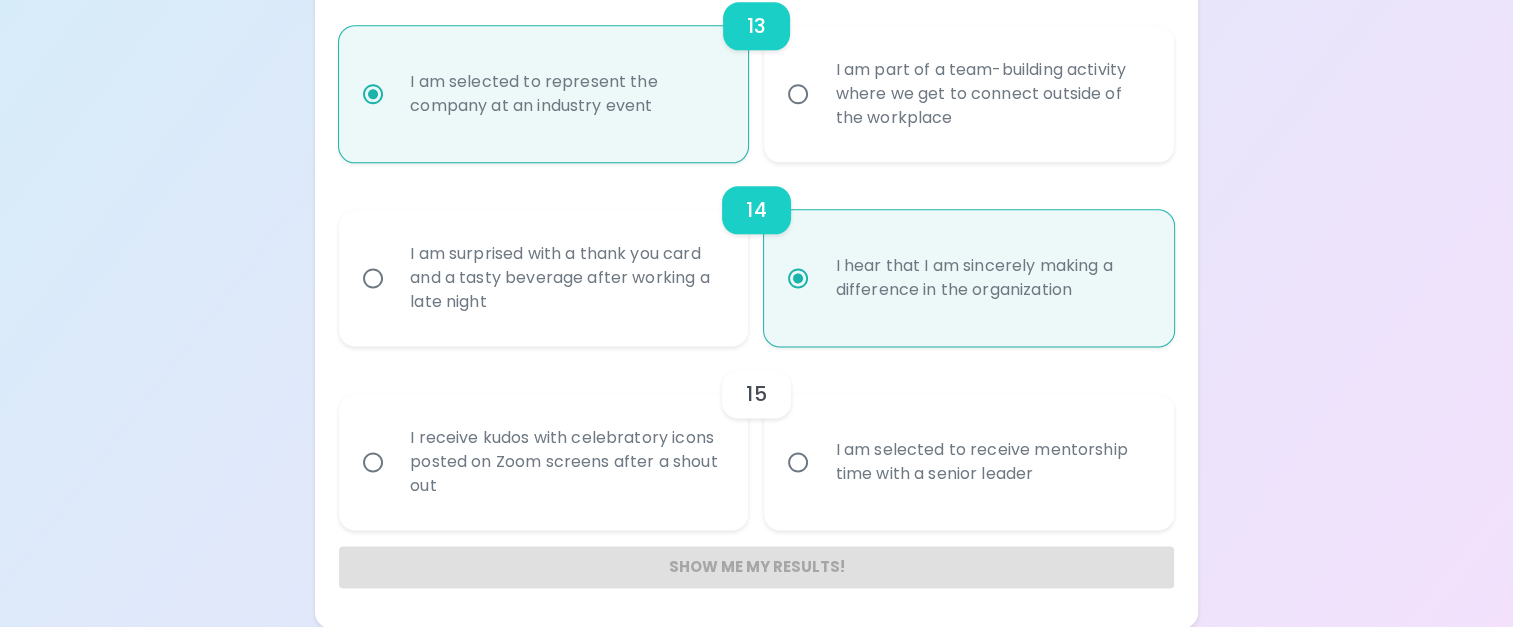 radio on "true" 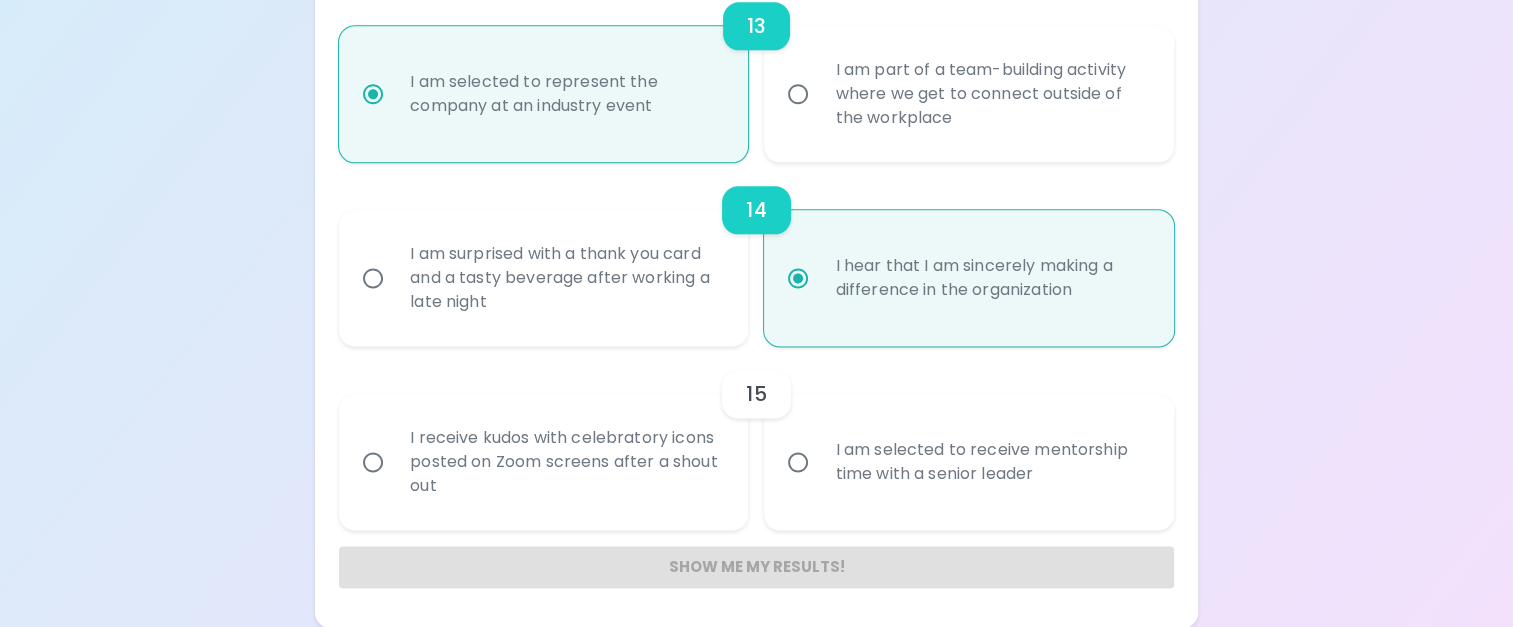 radio on "false" 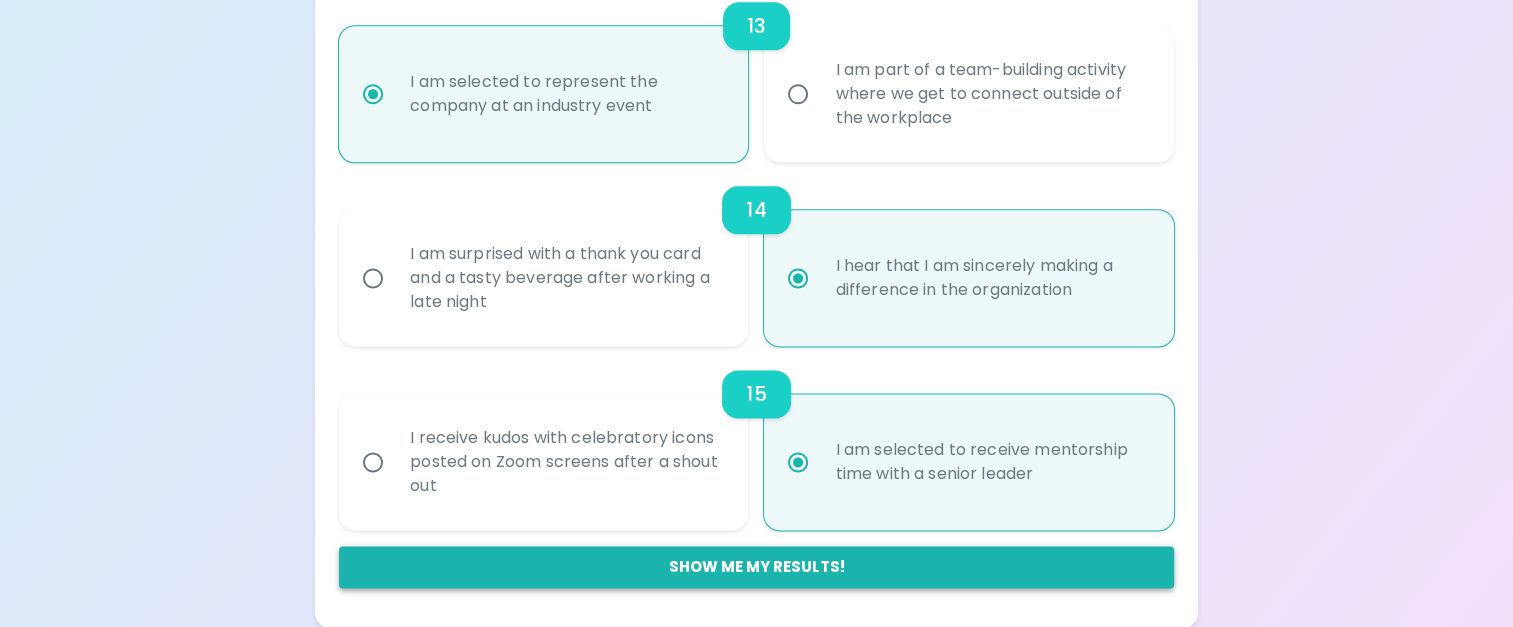 radio on "true" 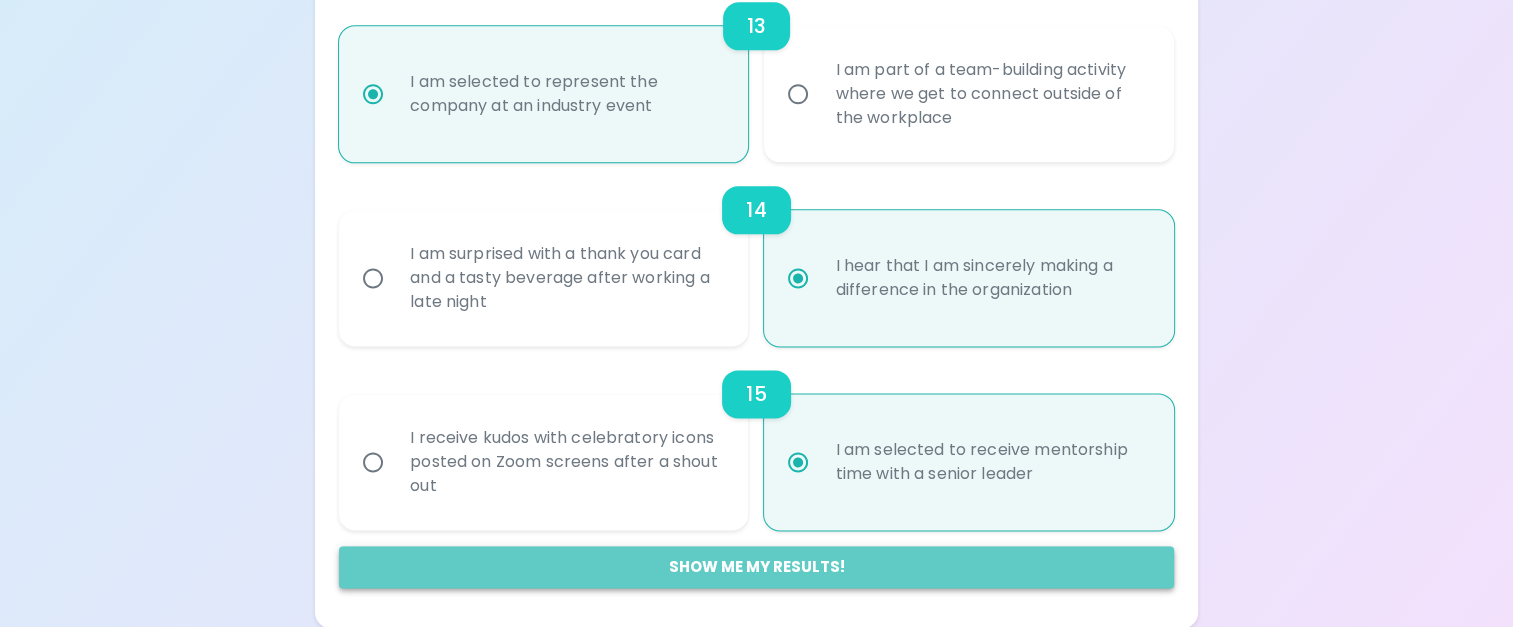 click on "Show me my results!" at bounding box center [756, 567] 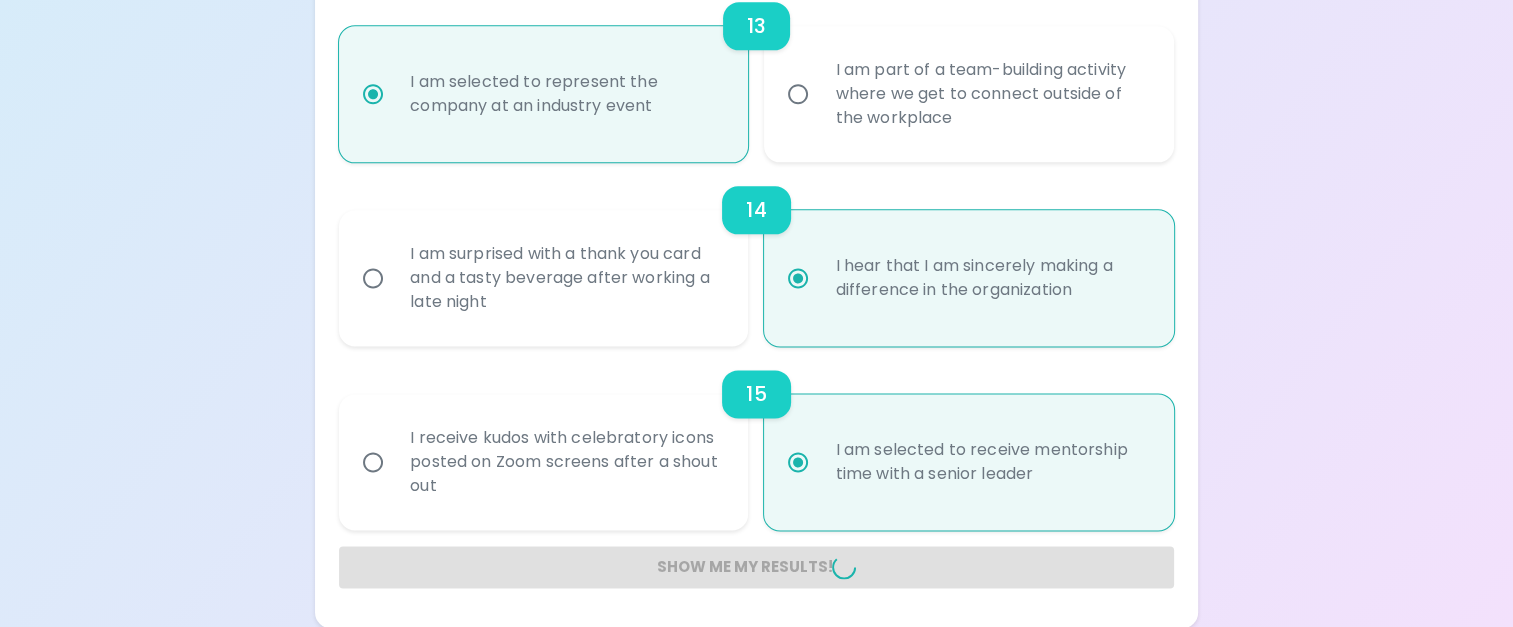 radio on "false" 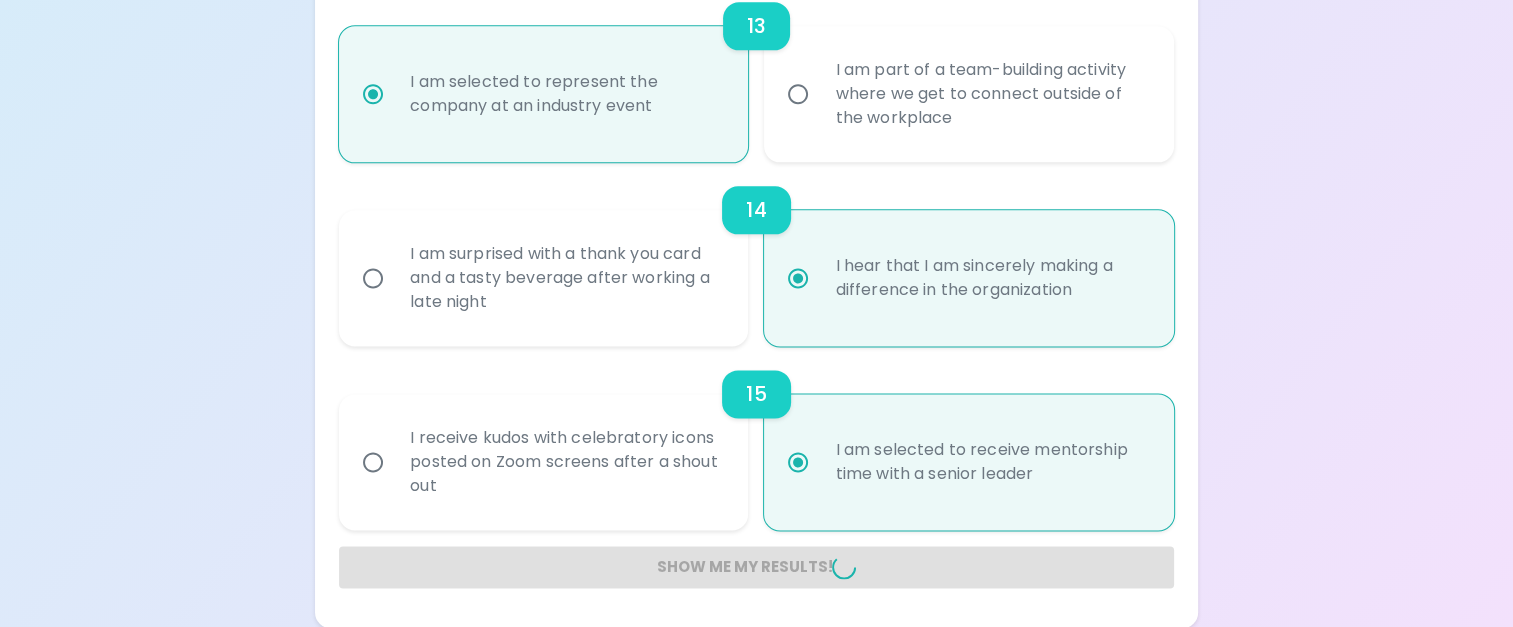 radio on "false" 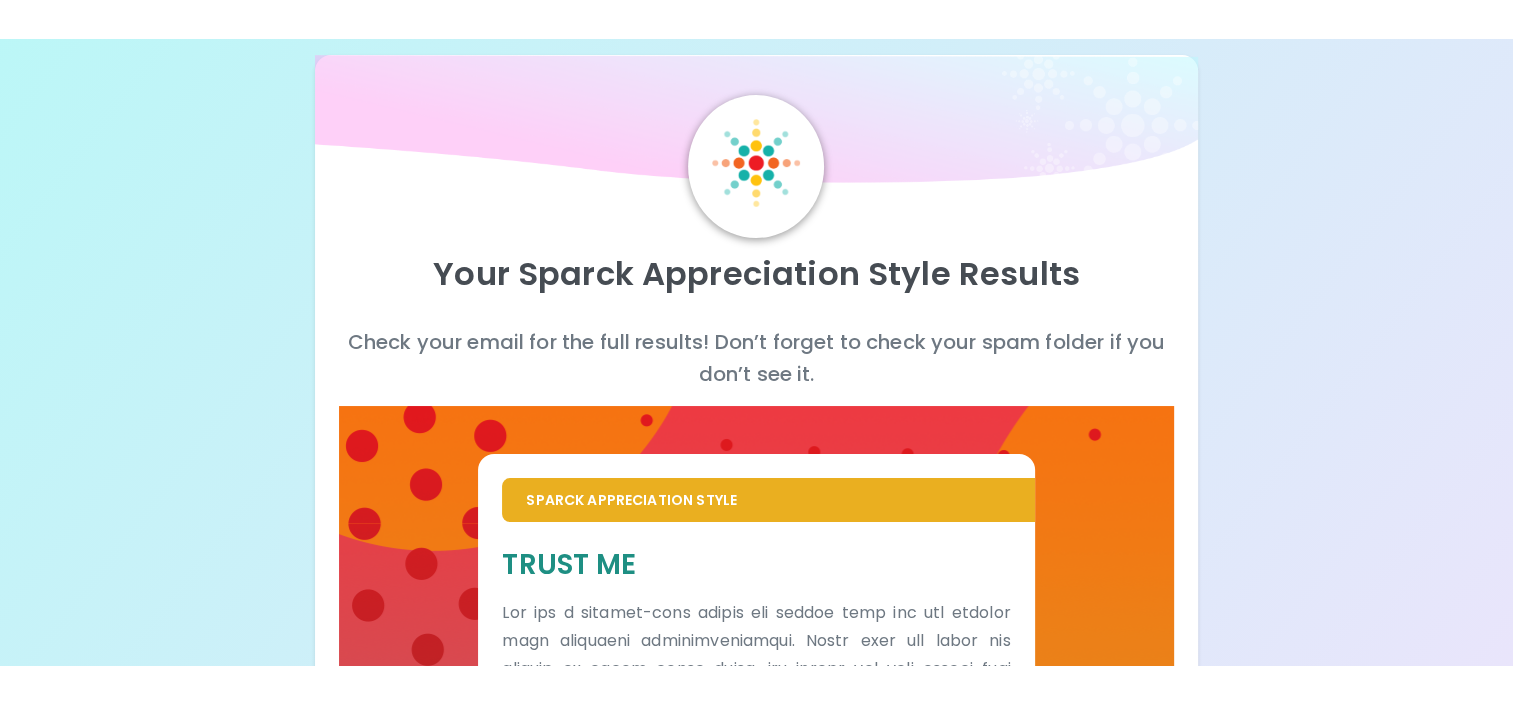 scroll, scrollTop: 0, scrollLeft: 0, axis: both 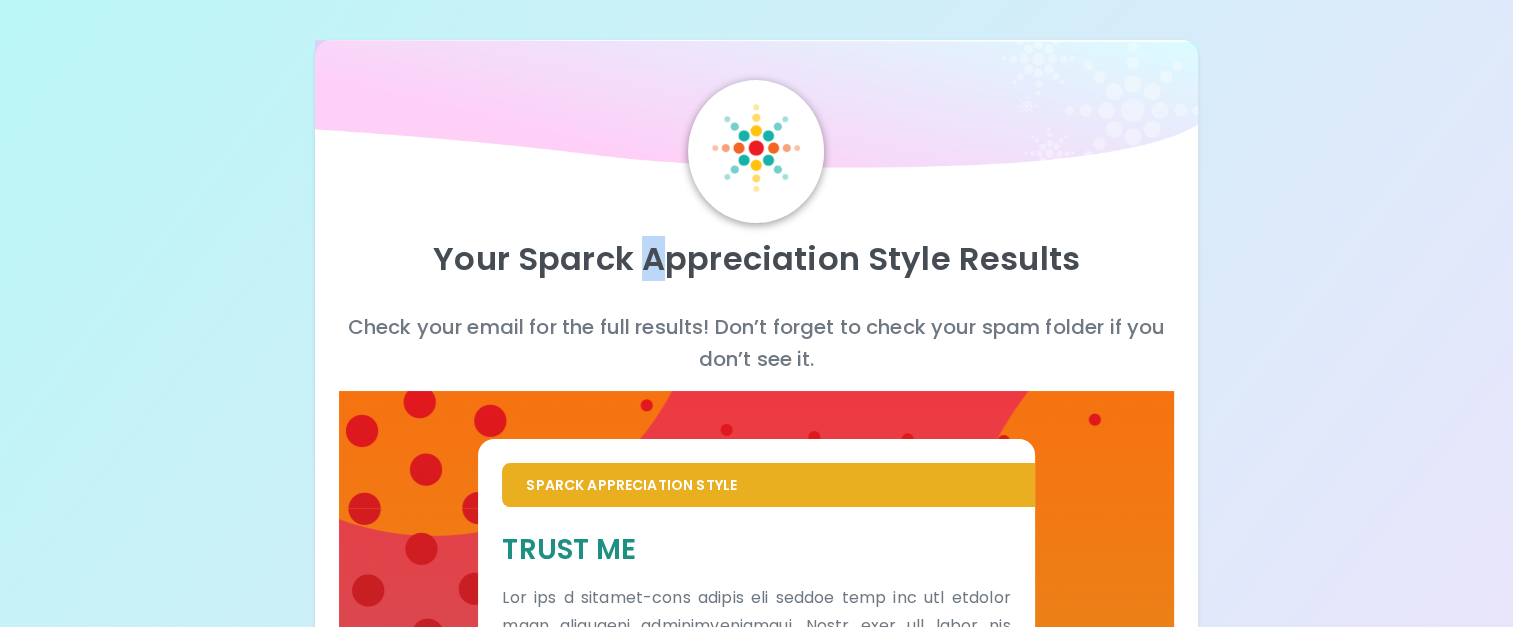 click on "Your Sparck Appreciation Style Results" at bounding box center [756, 259] 